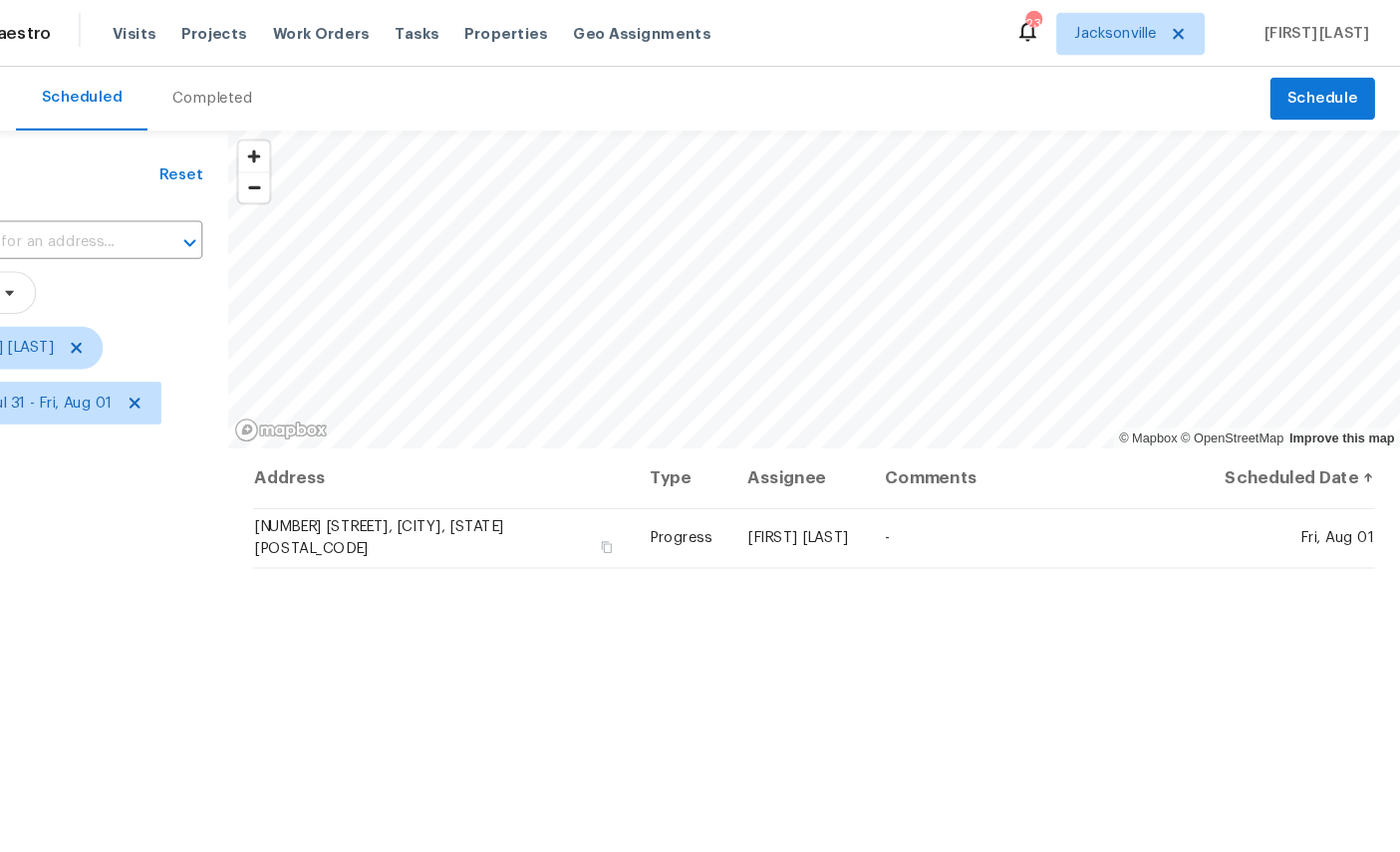 scroll, scrollTop: 0, scrollLeft: 85, axis: horizontal 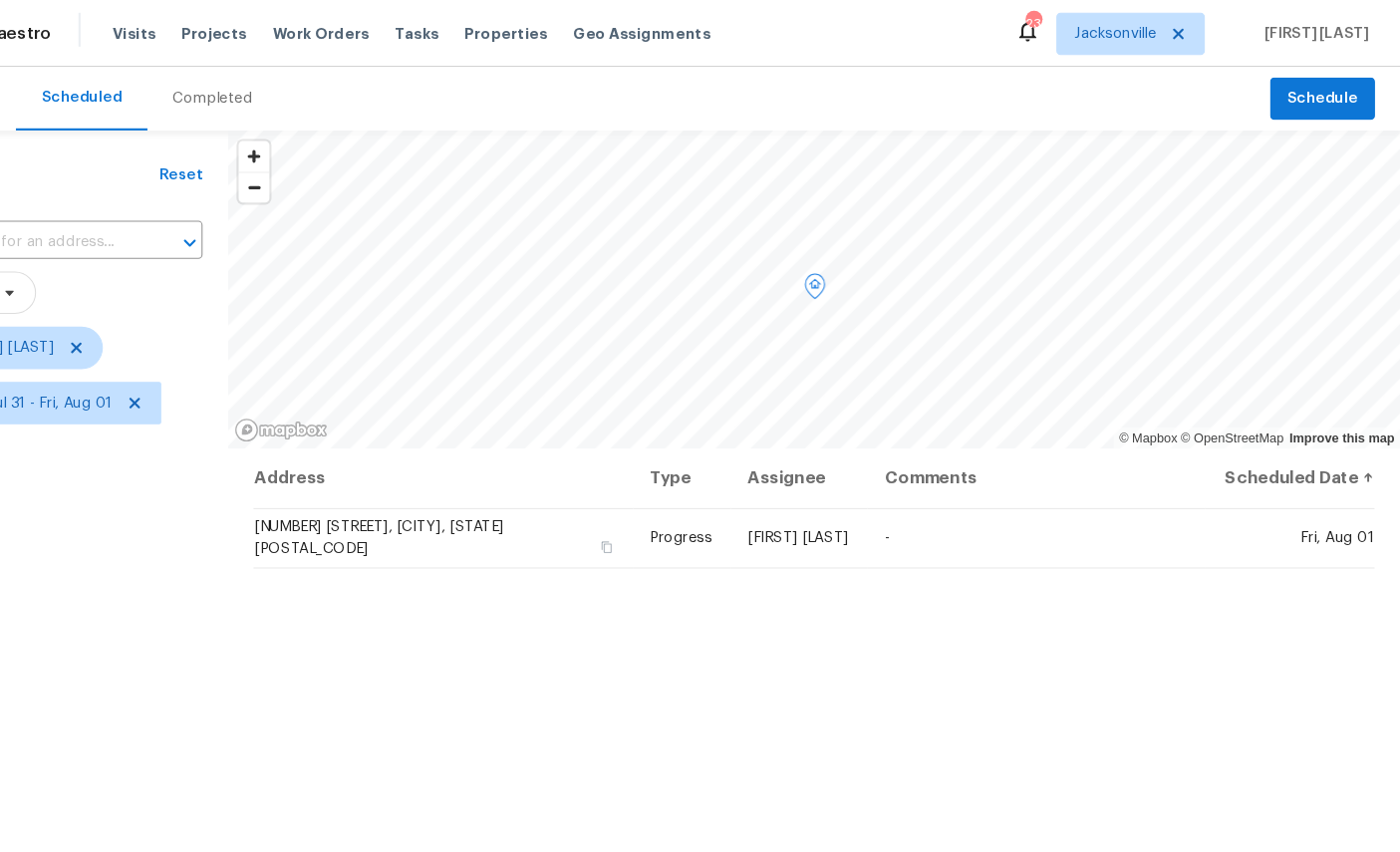 click 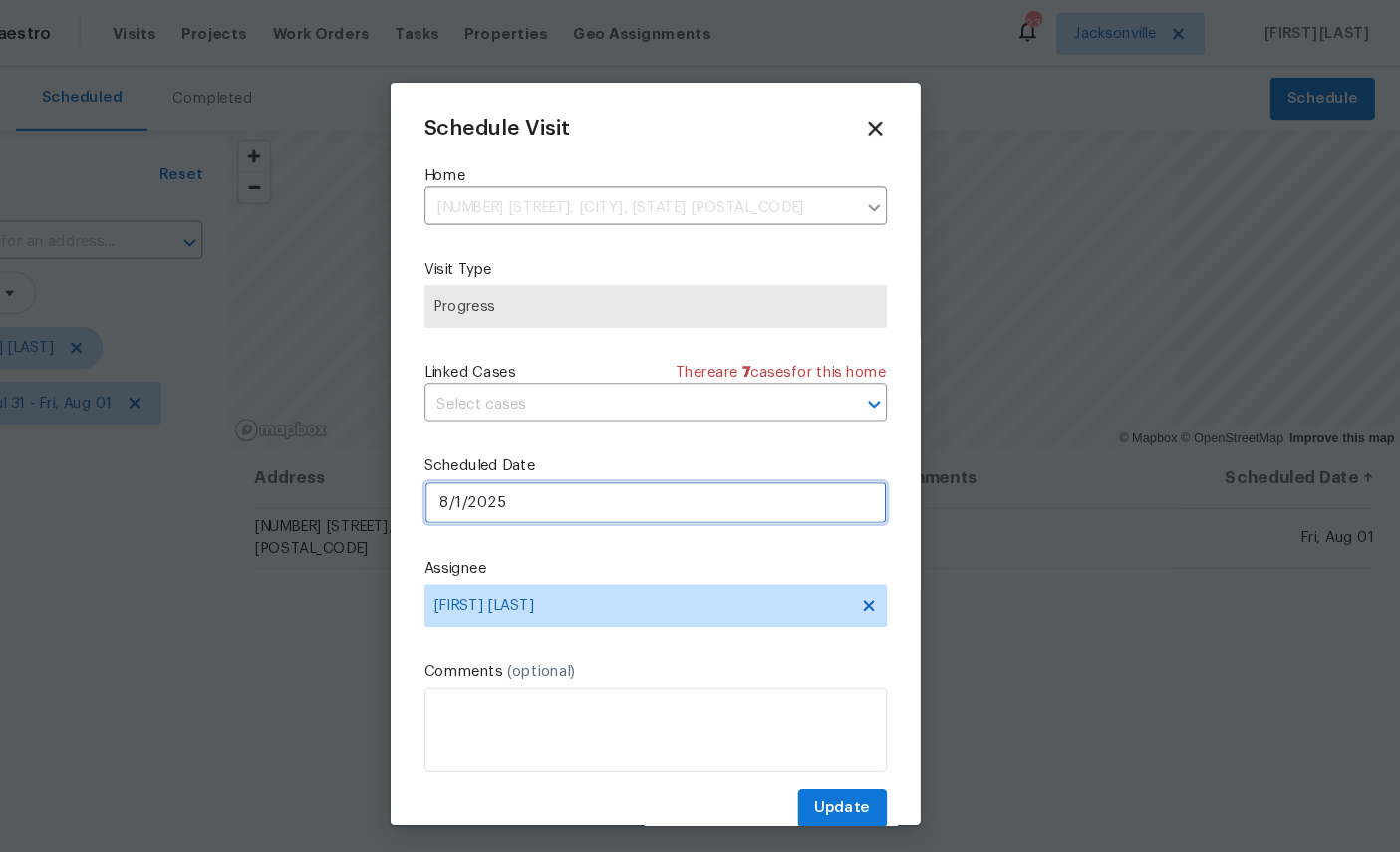 click on "8/1/2025" at bounding box center (700, 472) 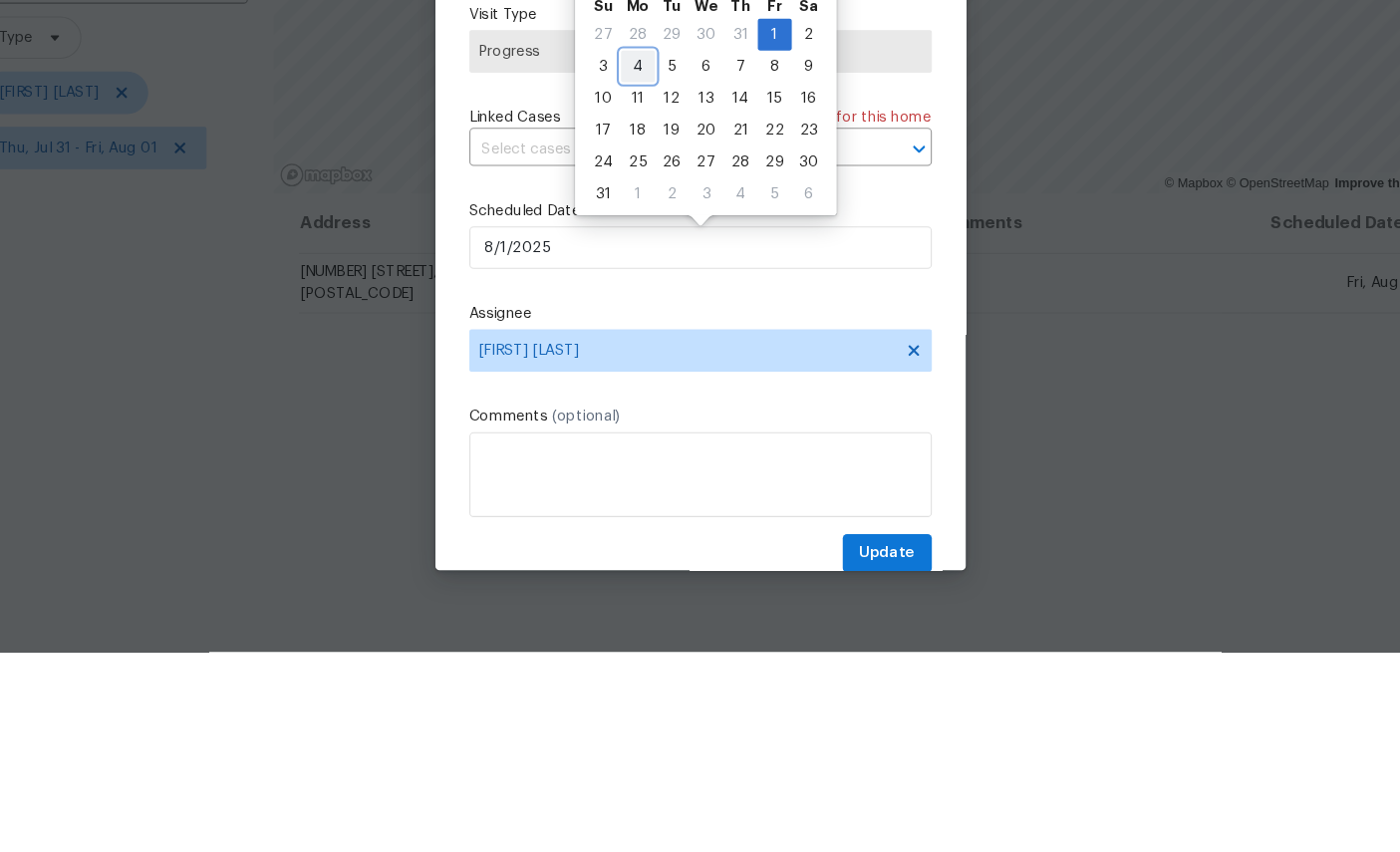 click on "4" at bounding box center (642, 302) 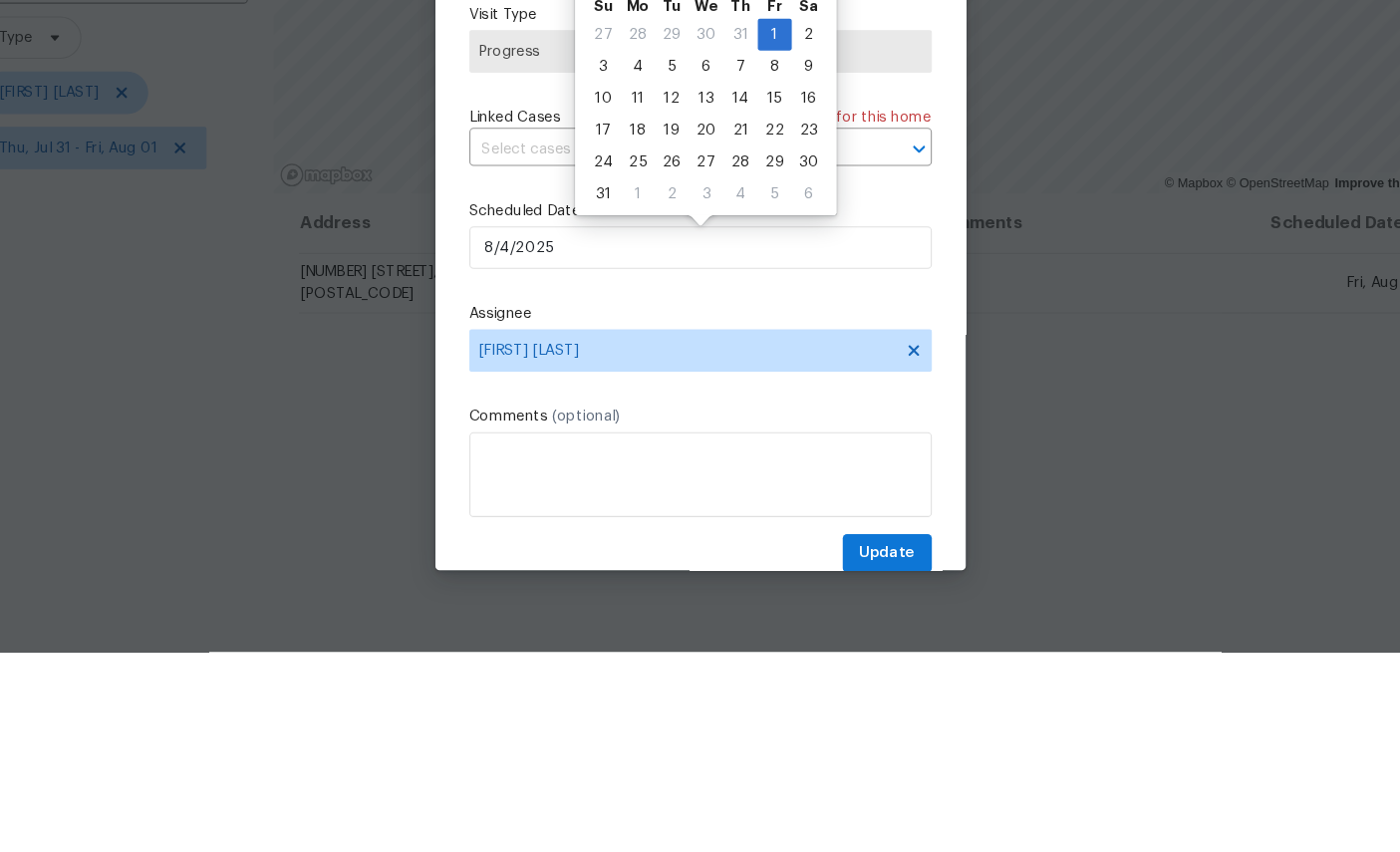 scroll, scrollTop: 76, scrollLeft: 0, axis: vertical 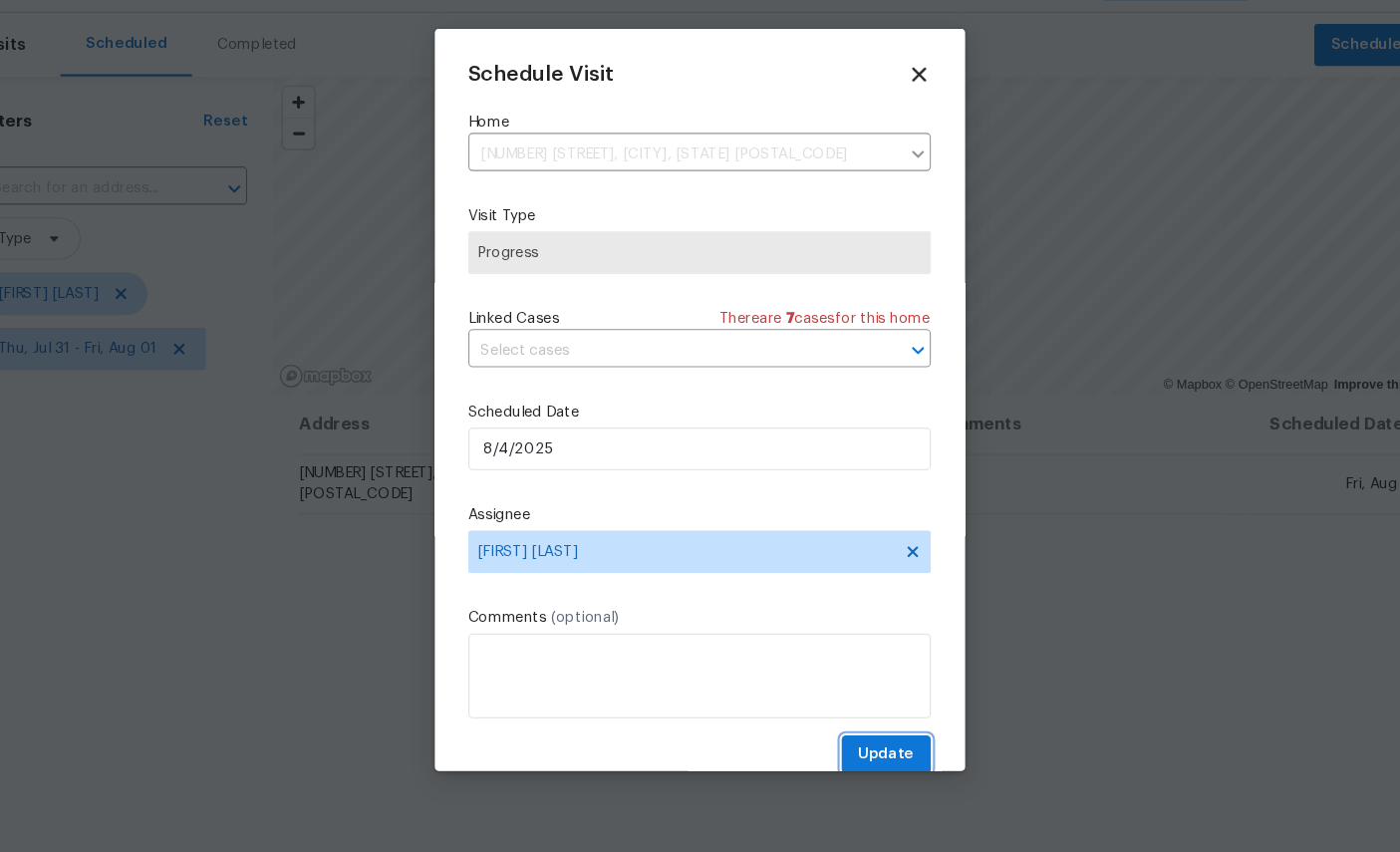 click on "Update" at bounding box center (876, 759) 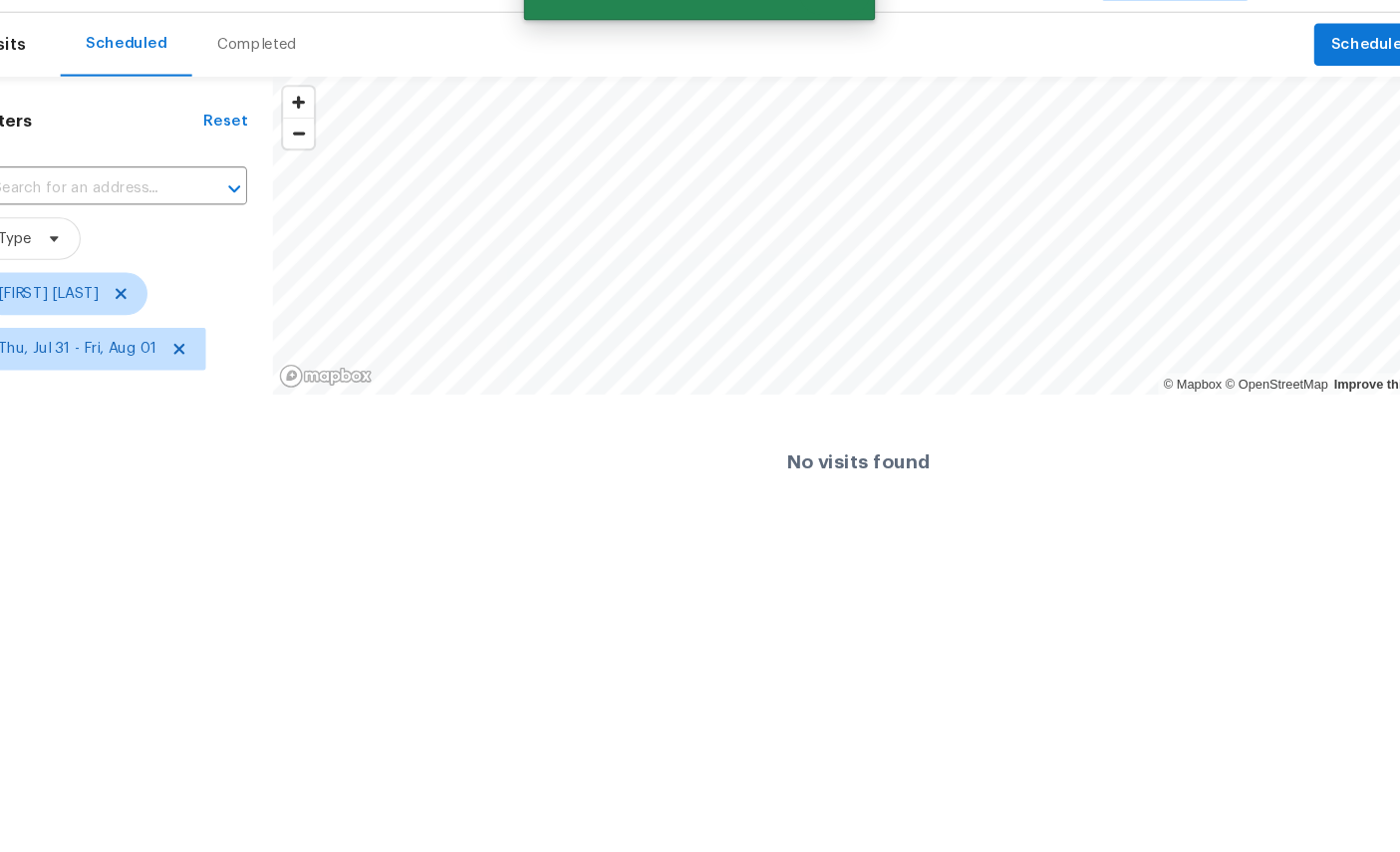 scroll, scrollTop: 0, scrollLeft: 0, axis: both 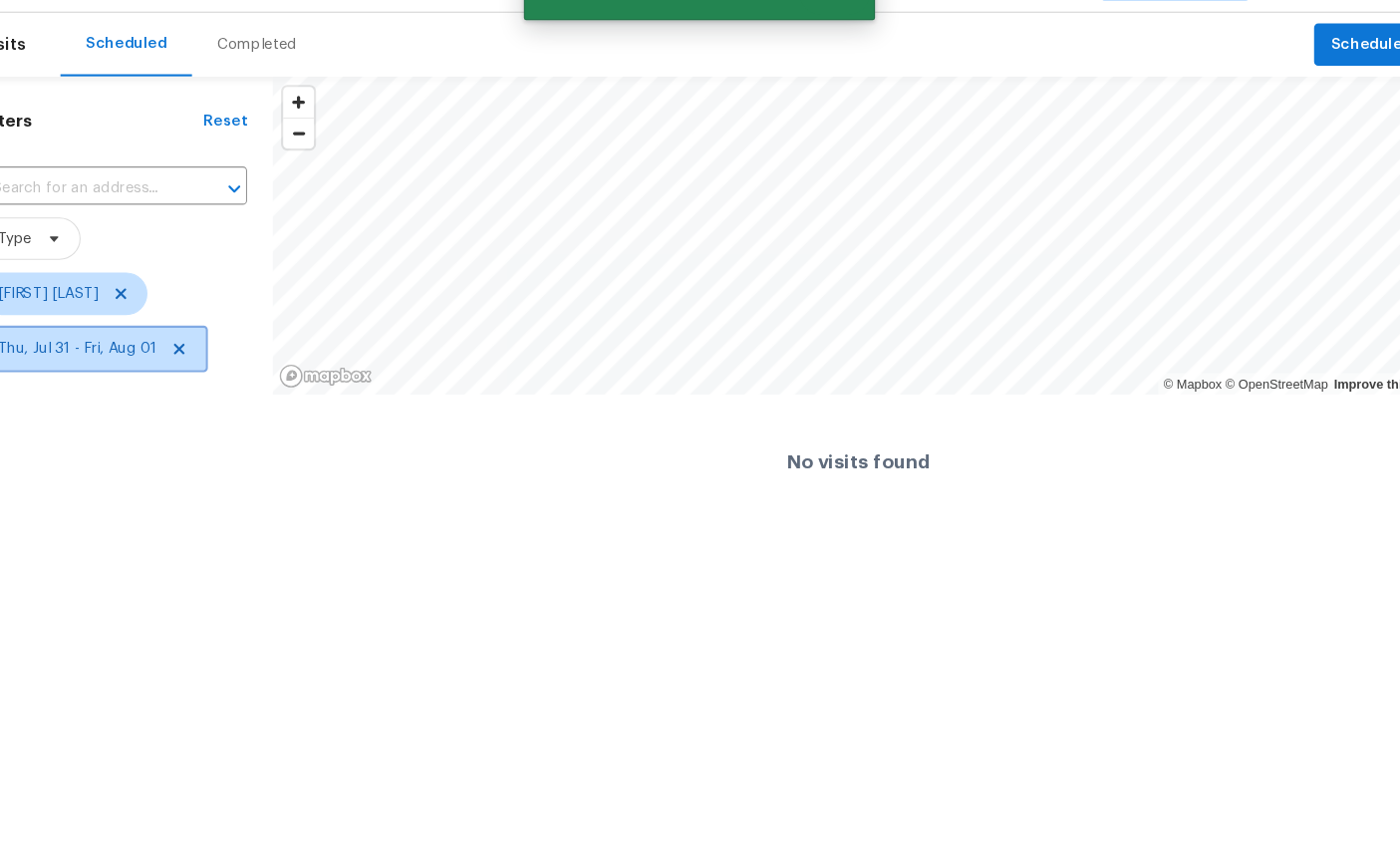 click on "Thu, Jul 31 - Fri, Aug 01" at bounding box center (116, 379) 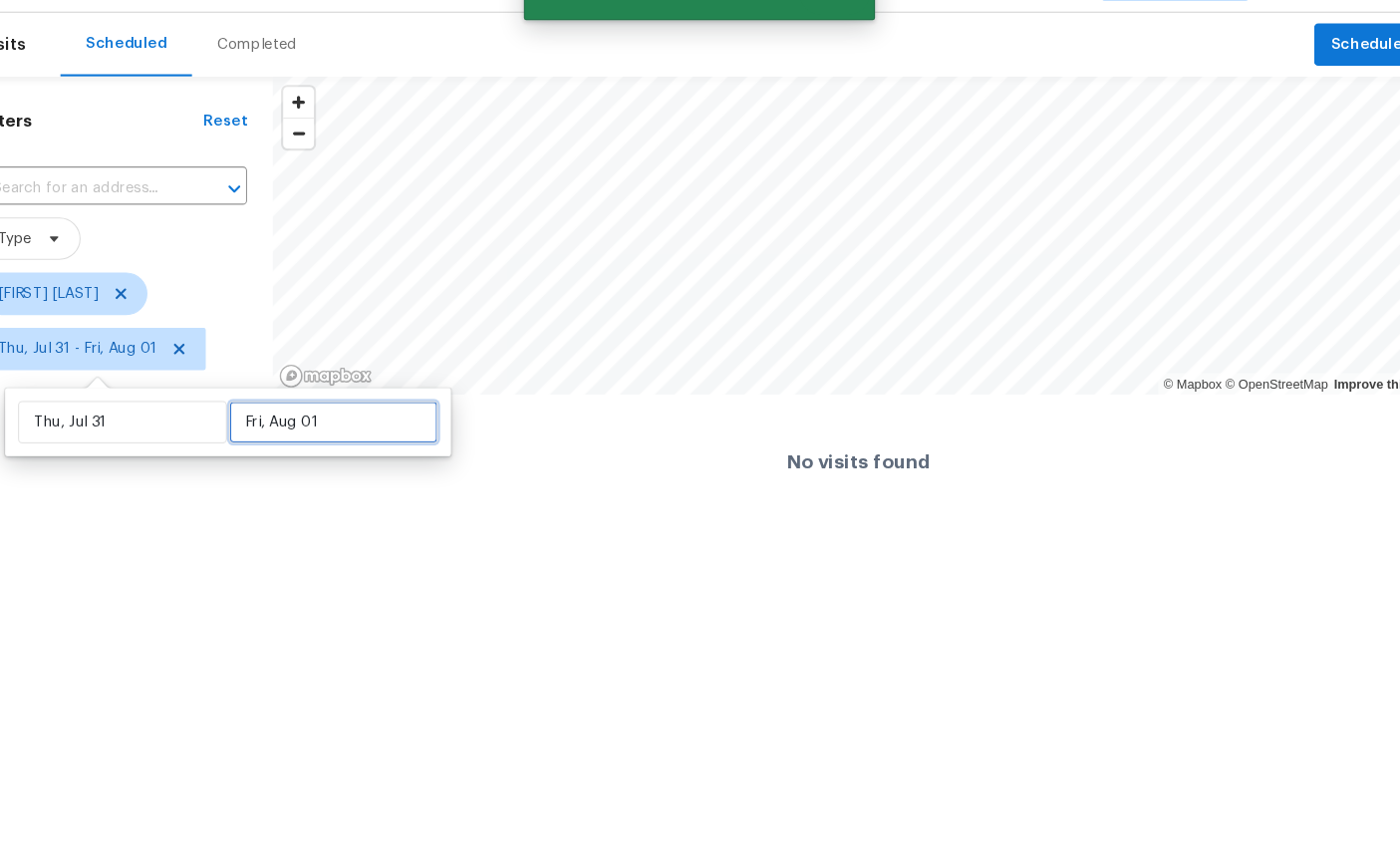 click on "Fri, Aug 01" at bounding box center [356, 447] 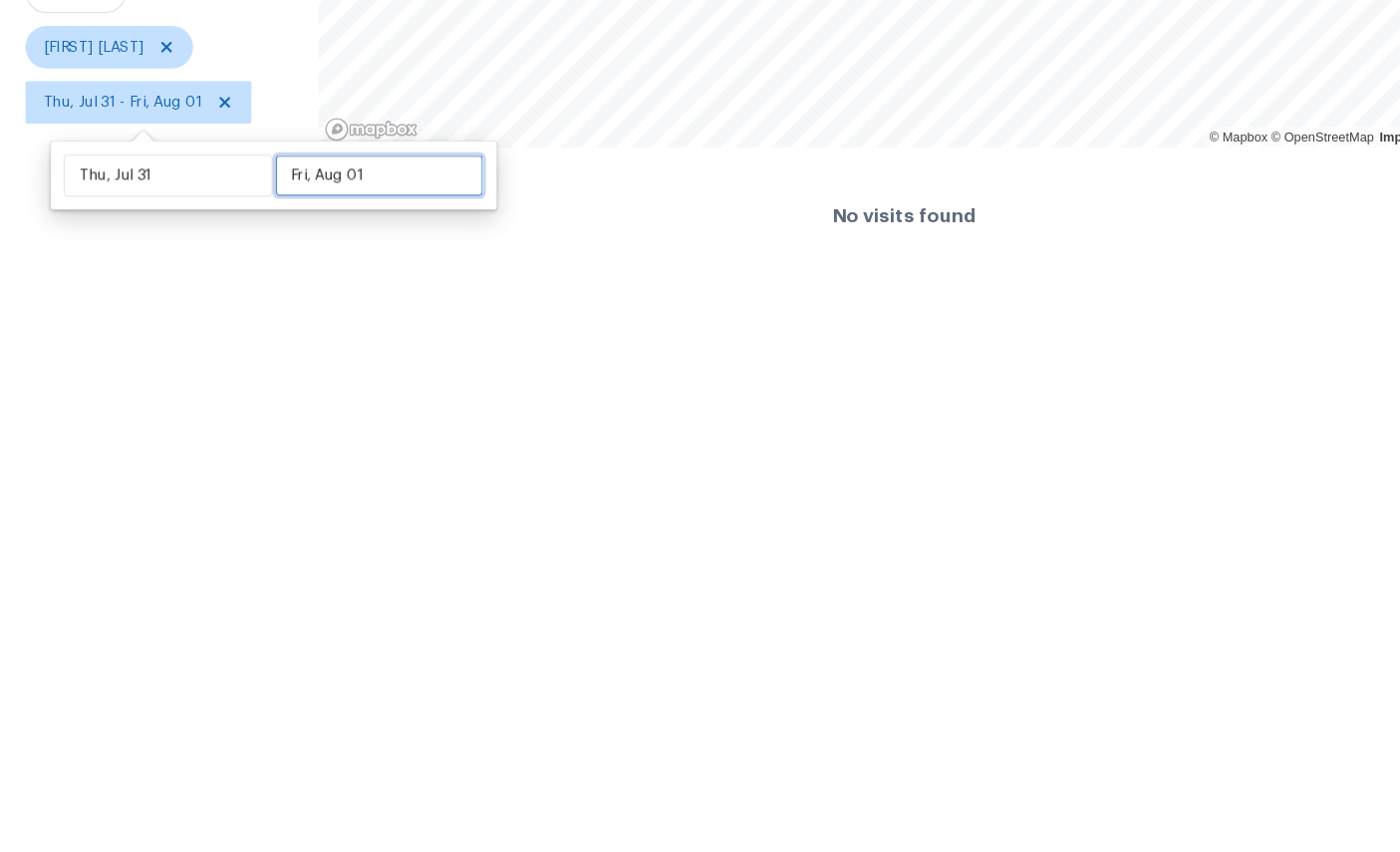 select on "6" 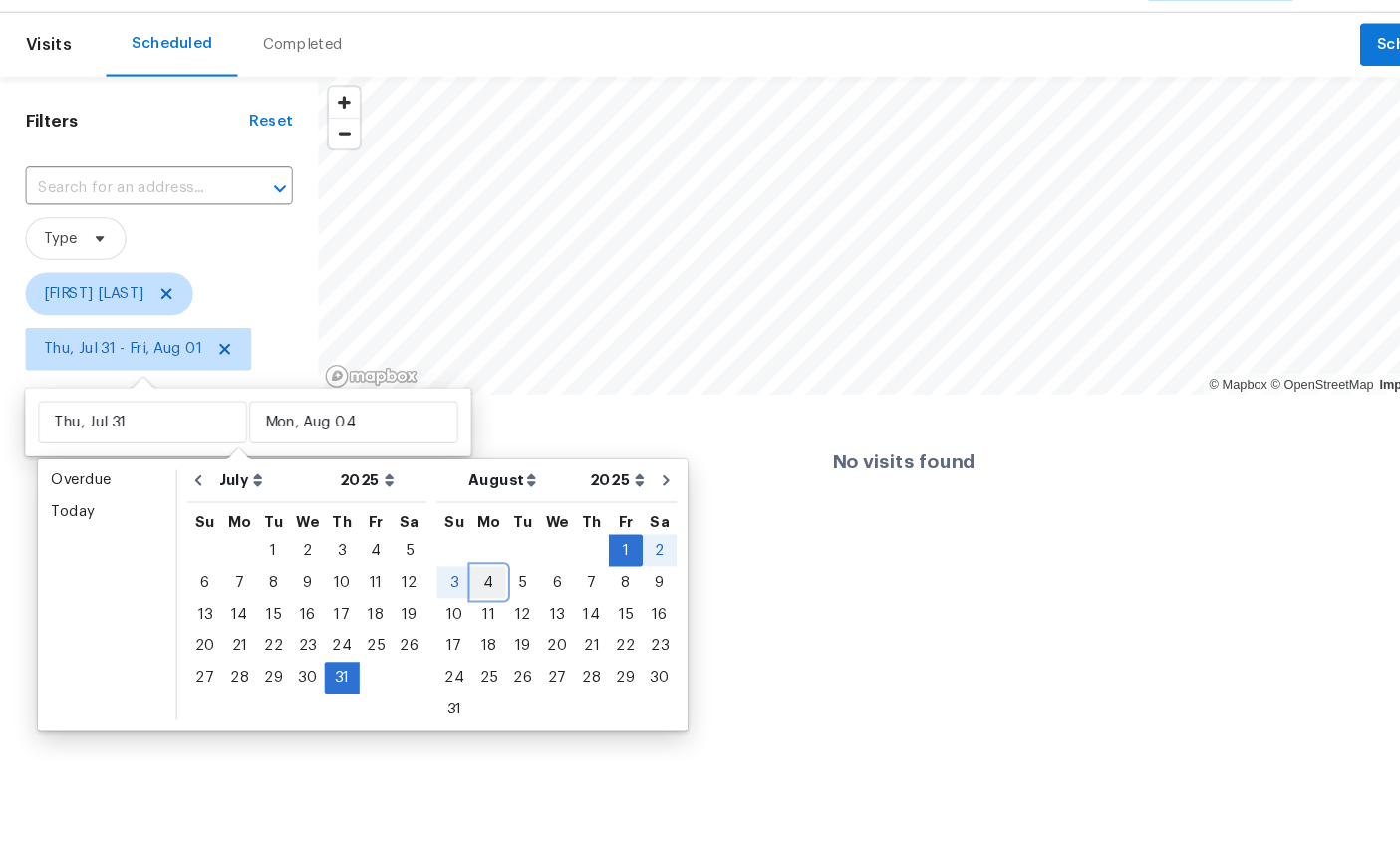 click on "4" at bounding box center [459, 598] 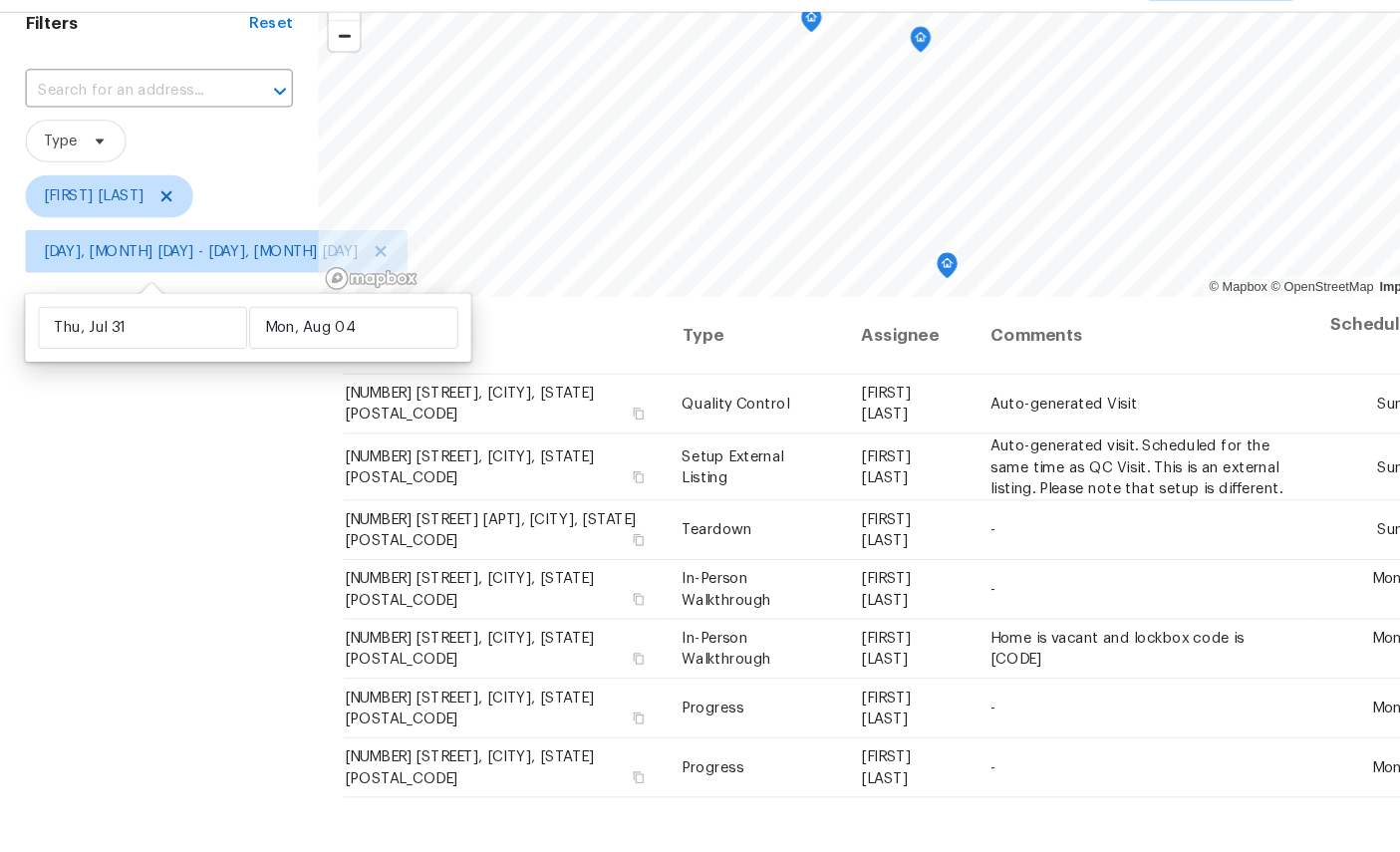 scroll, scrollTop: 89, scrollLeft: 0, axis: vertical 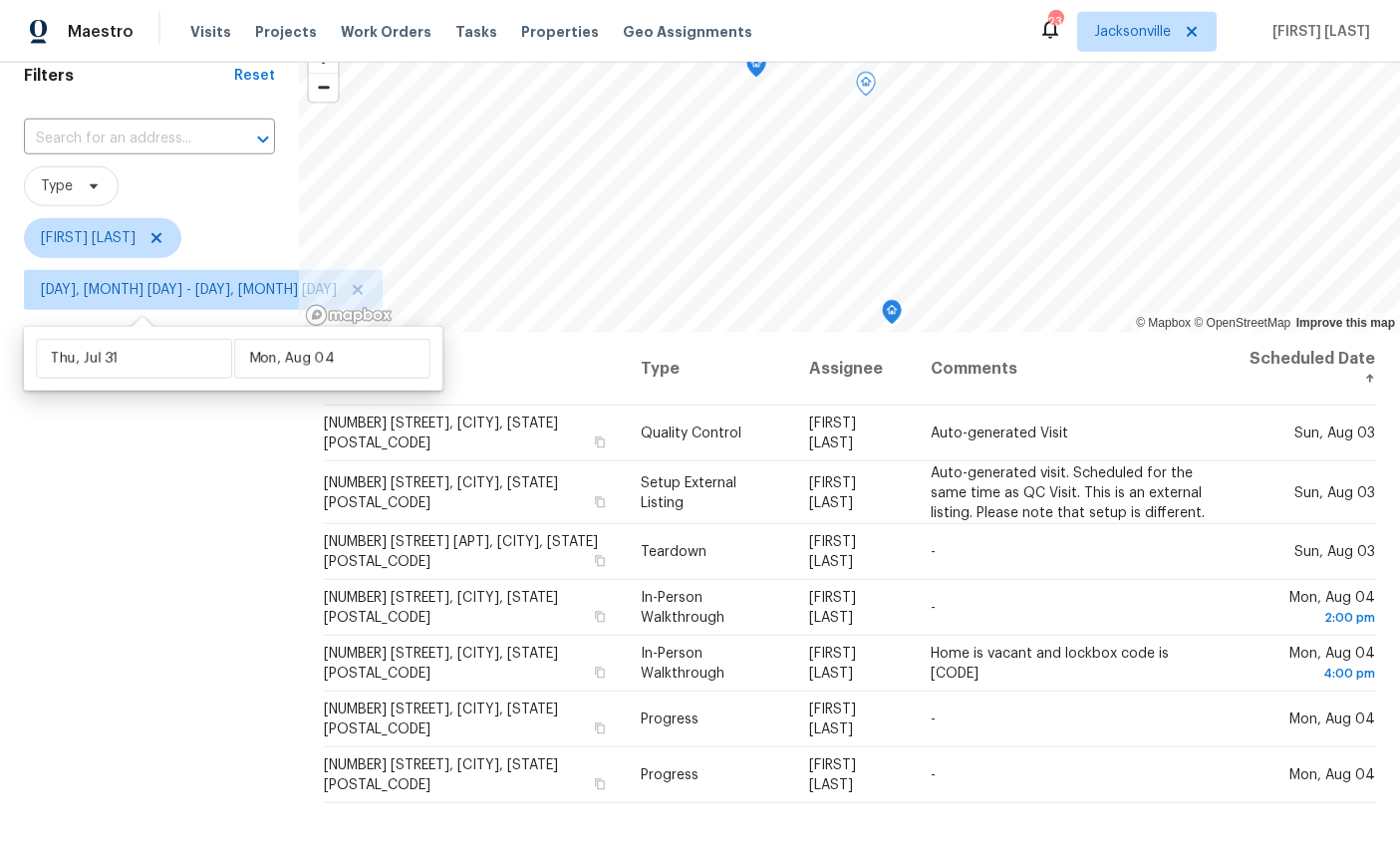 click at bounding box center [0, 0] 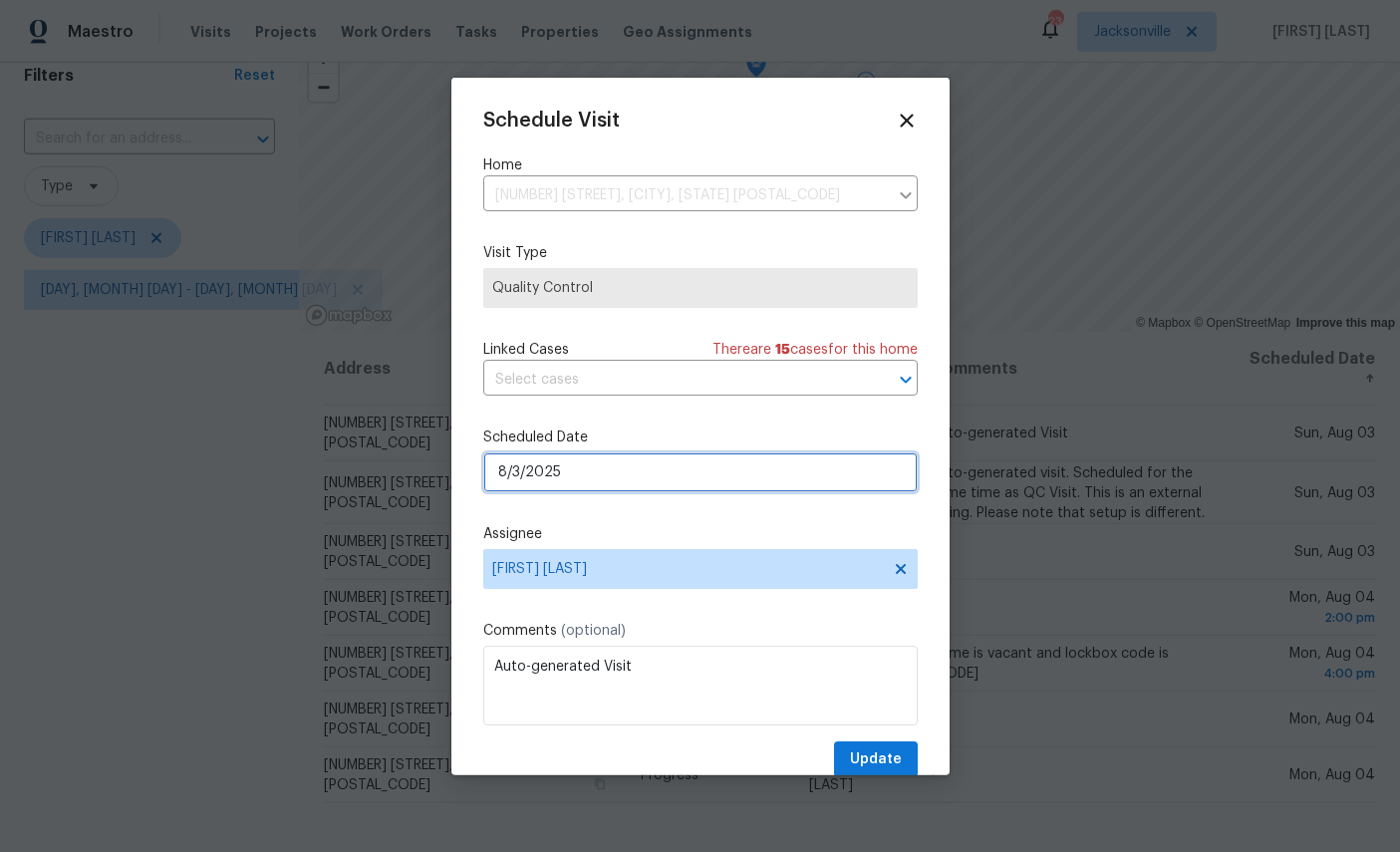 click on "8/3/2025" at bounding box center [700, 472] 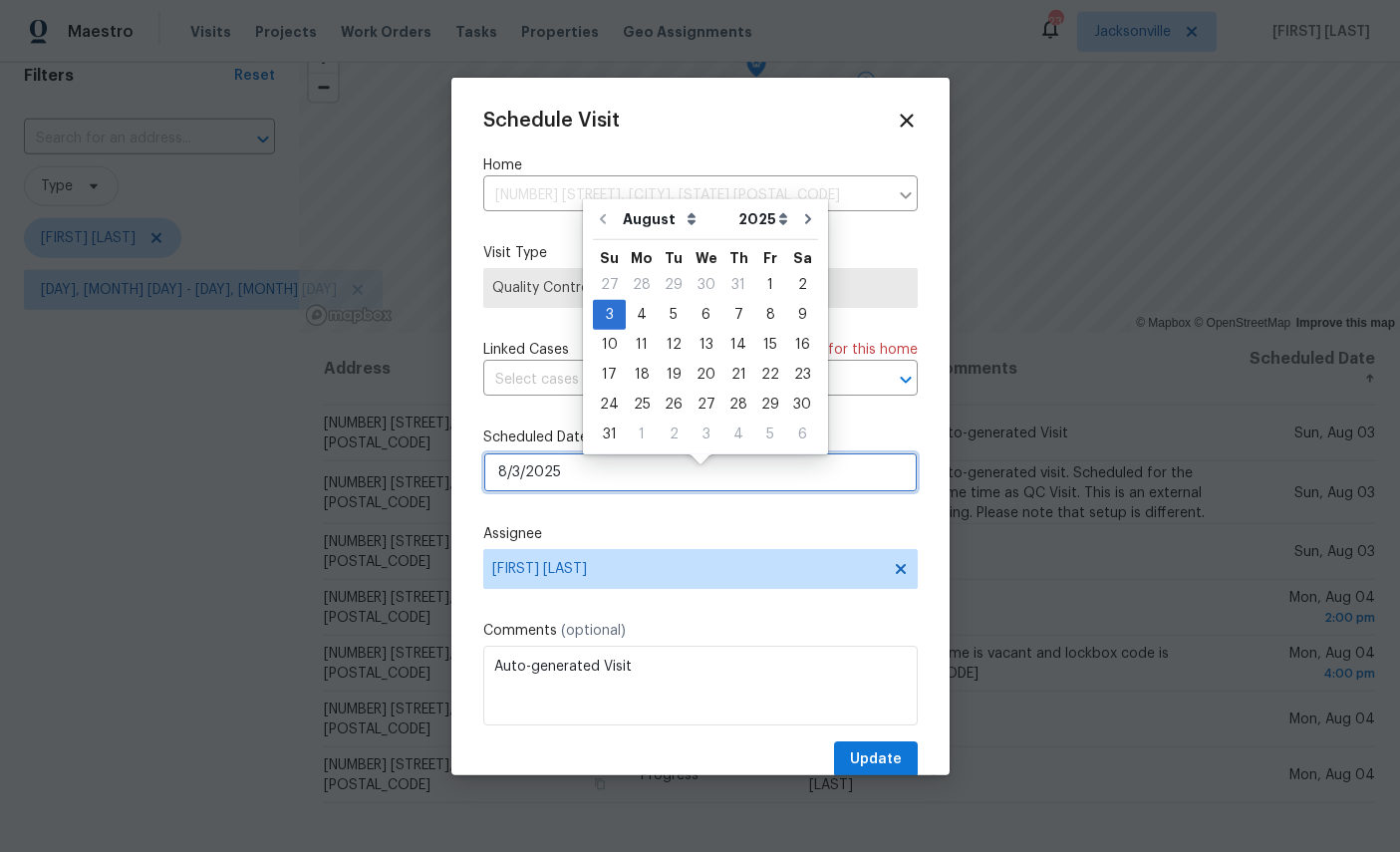 scroll, scrollTop: 13, scrollLeft: 0, axis: vertical 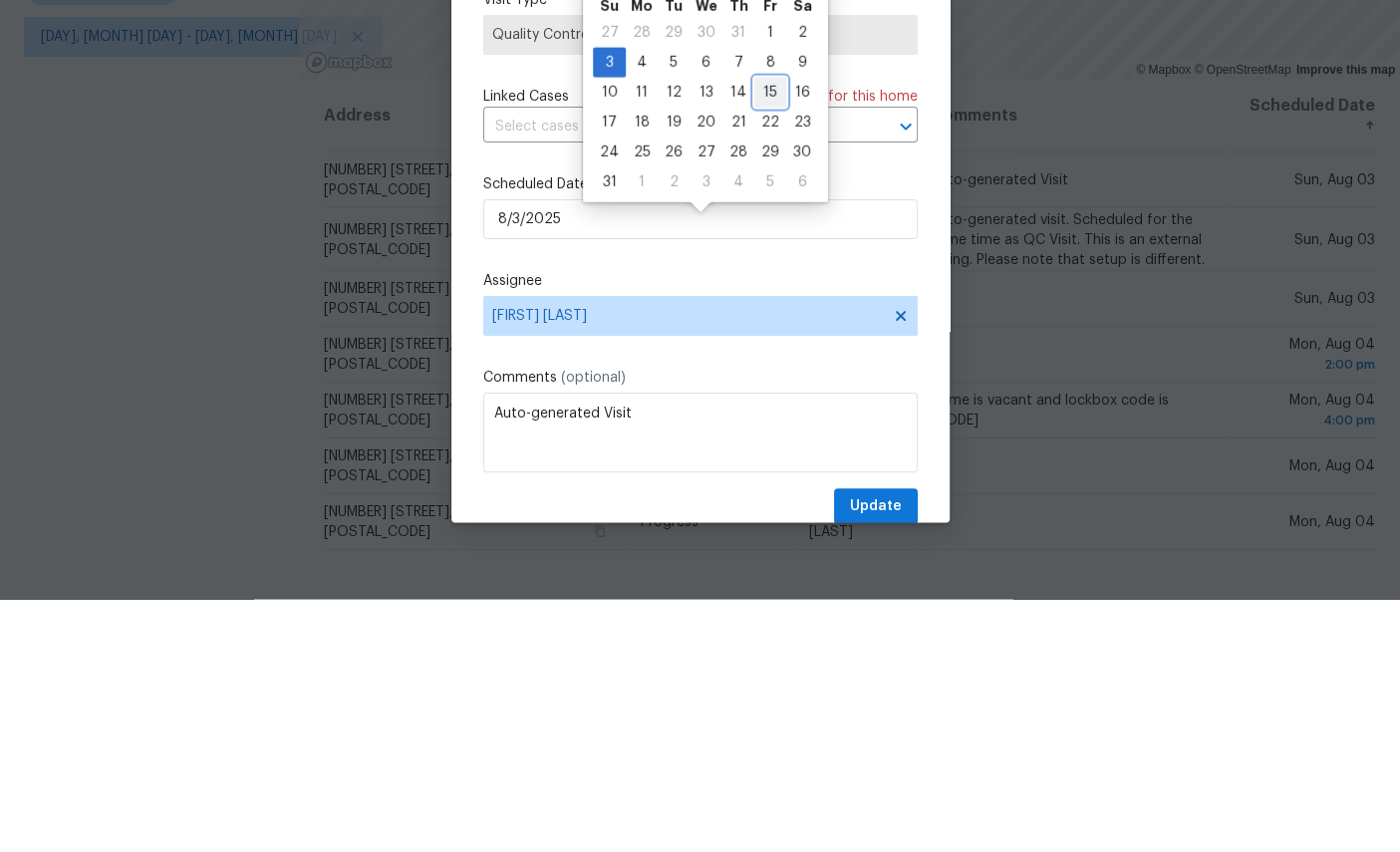 click on "15" at bounding box center [770, 345] 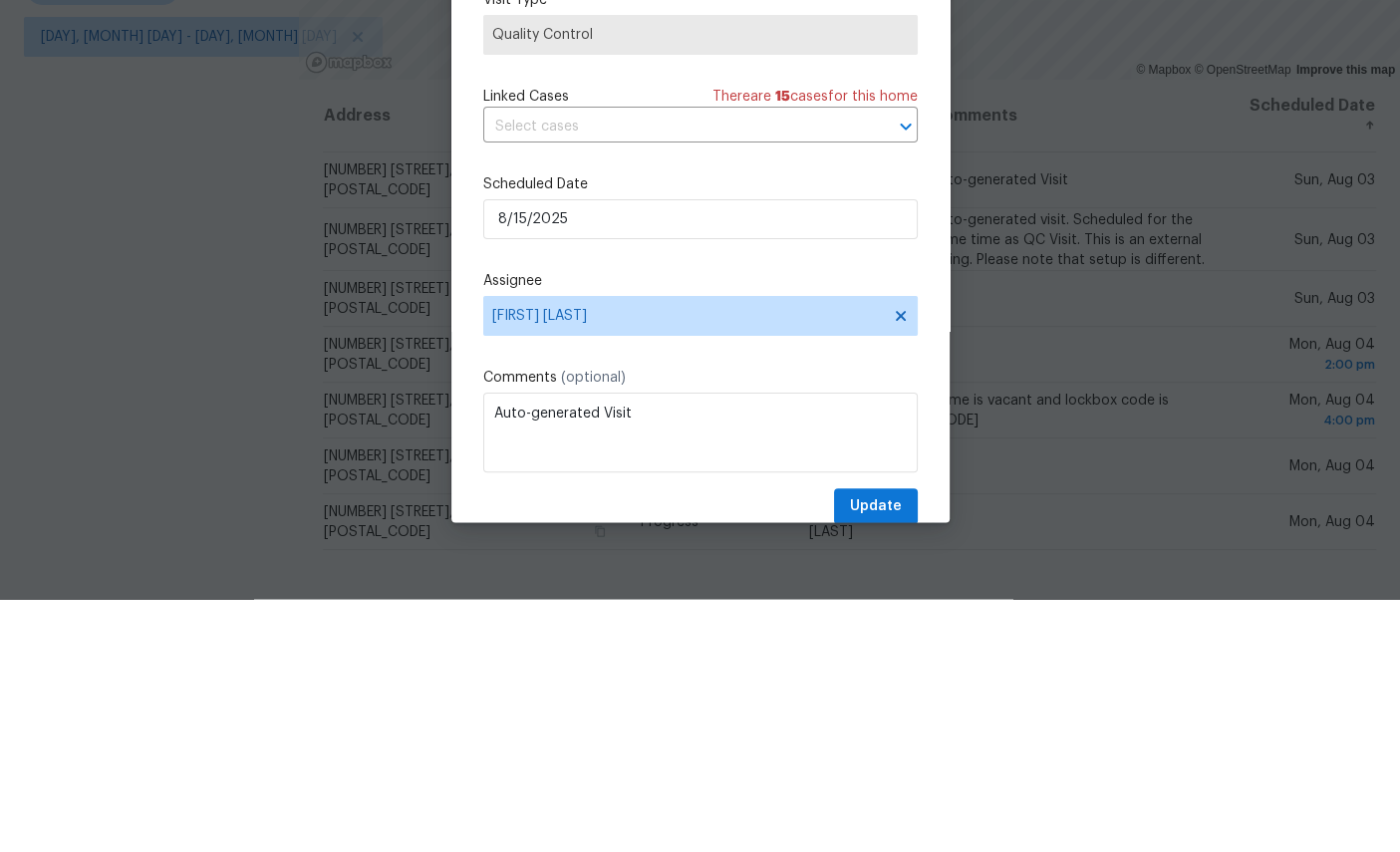 scroll, scrollTop: 75, scrollLeft: 0, axis: vertical 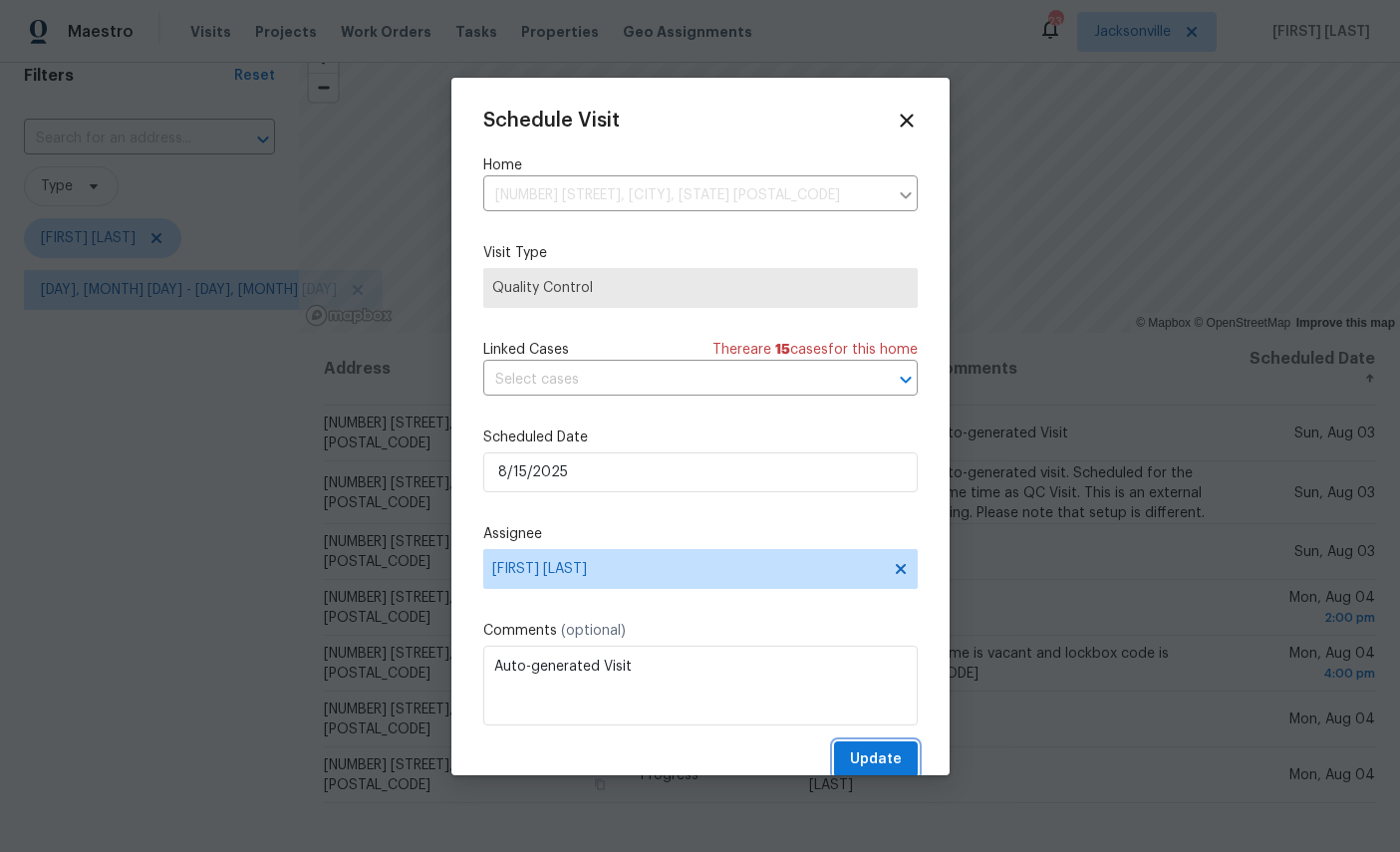 click on "Update" at bounding box center [876, 759] 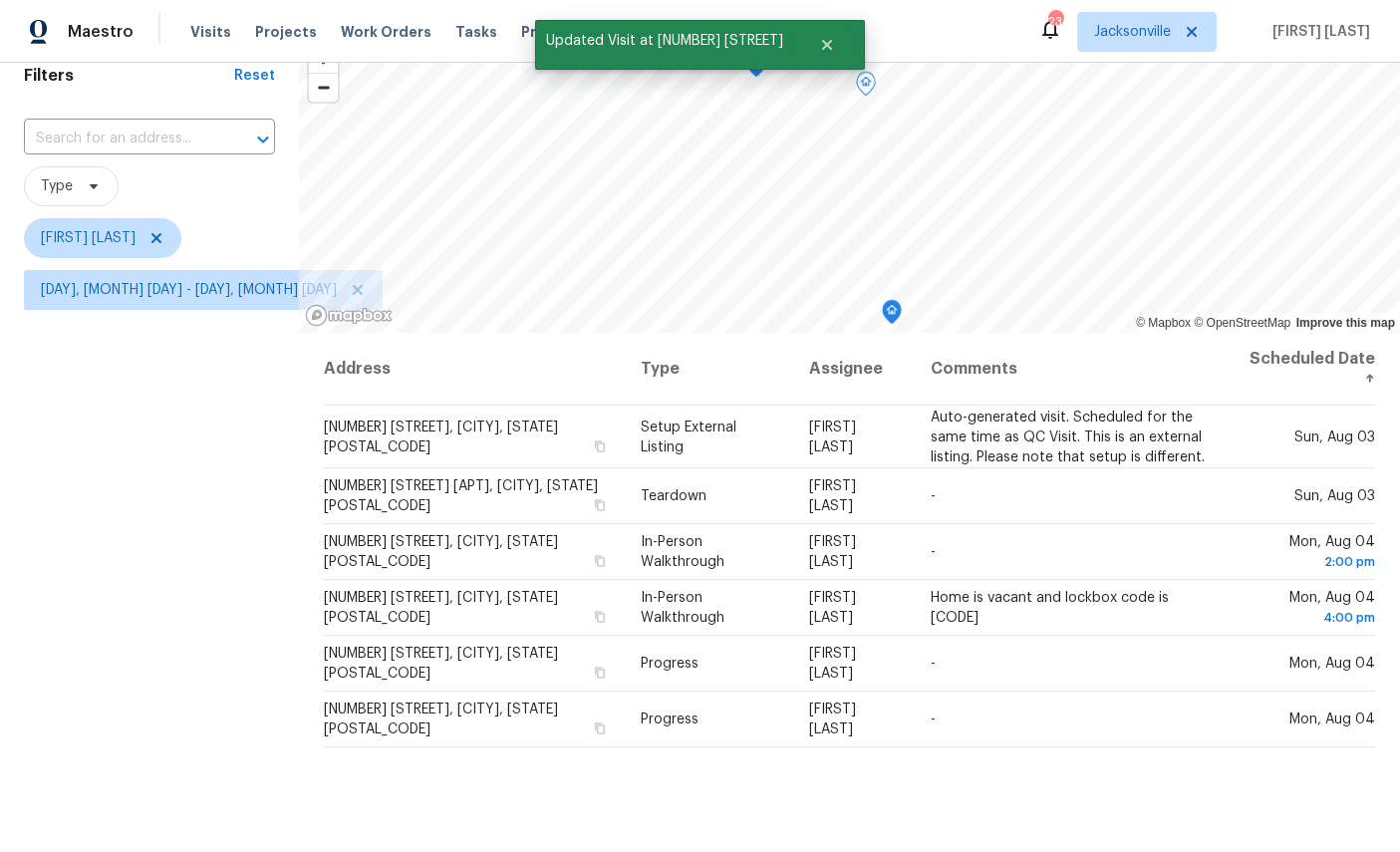 click 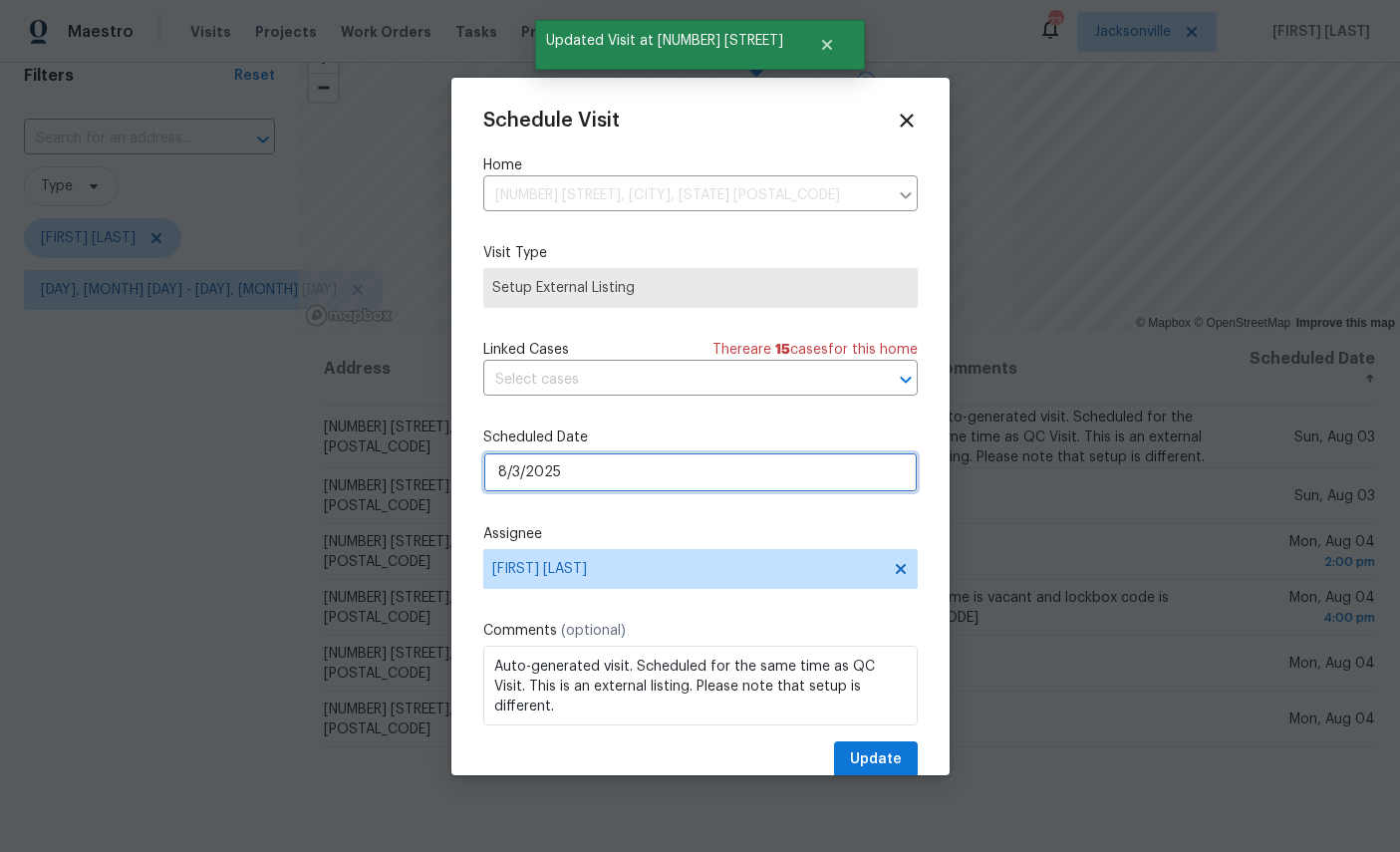 click on "8/3/2025" at bounding box center [700, 472] 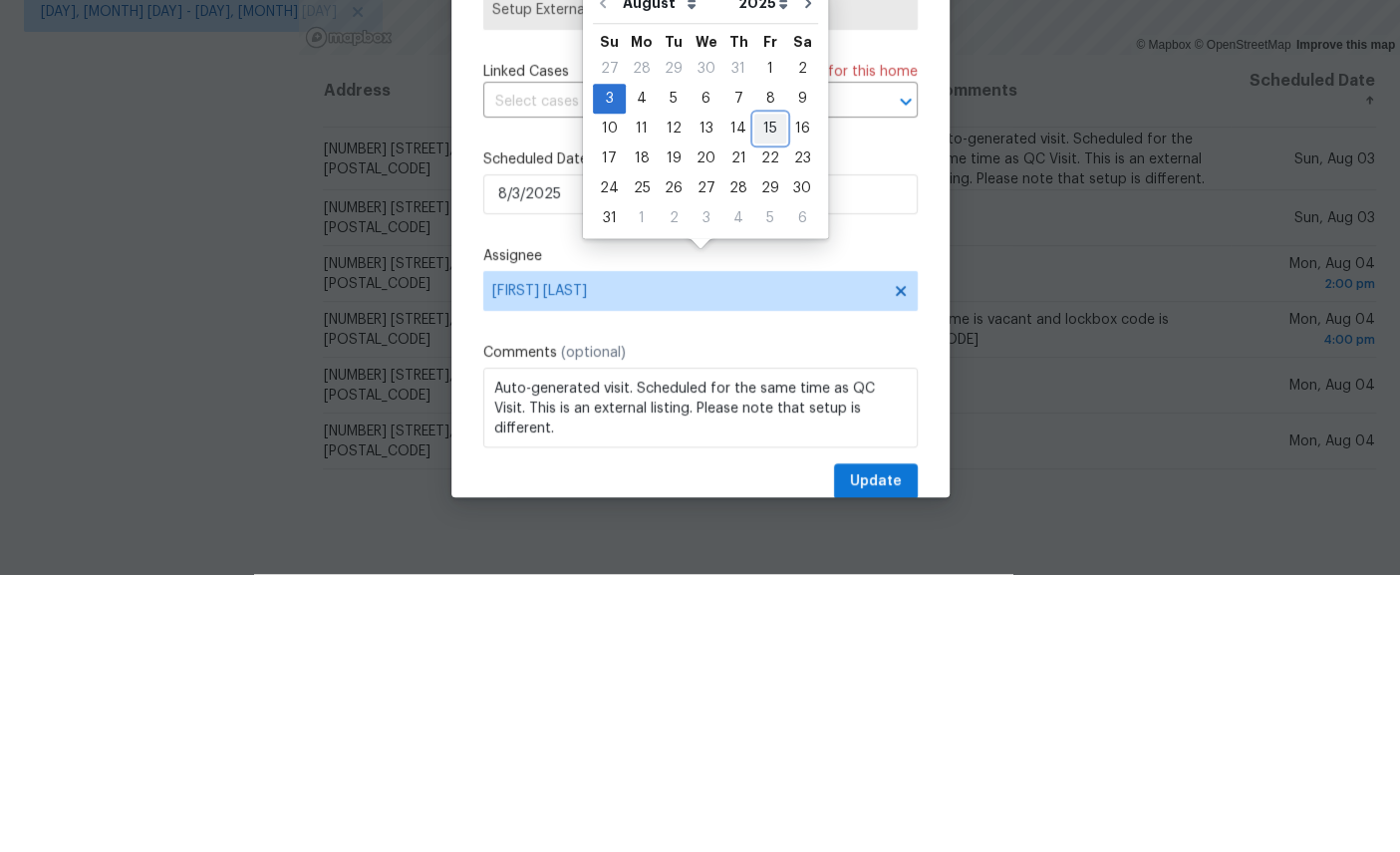 click on "15" at bounding box center [770, 407] 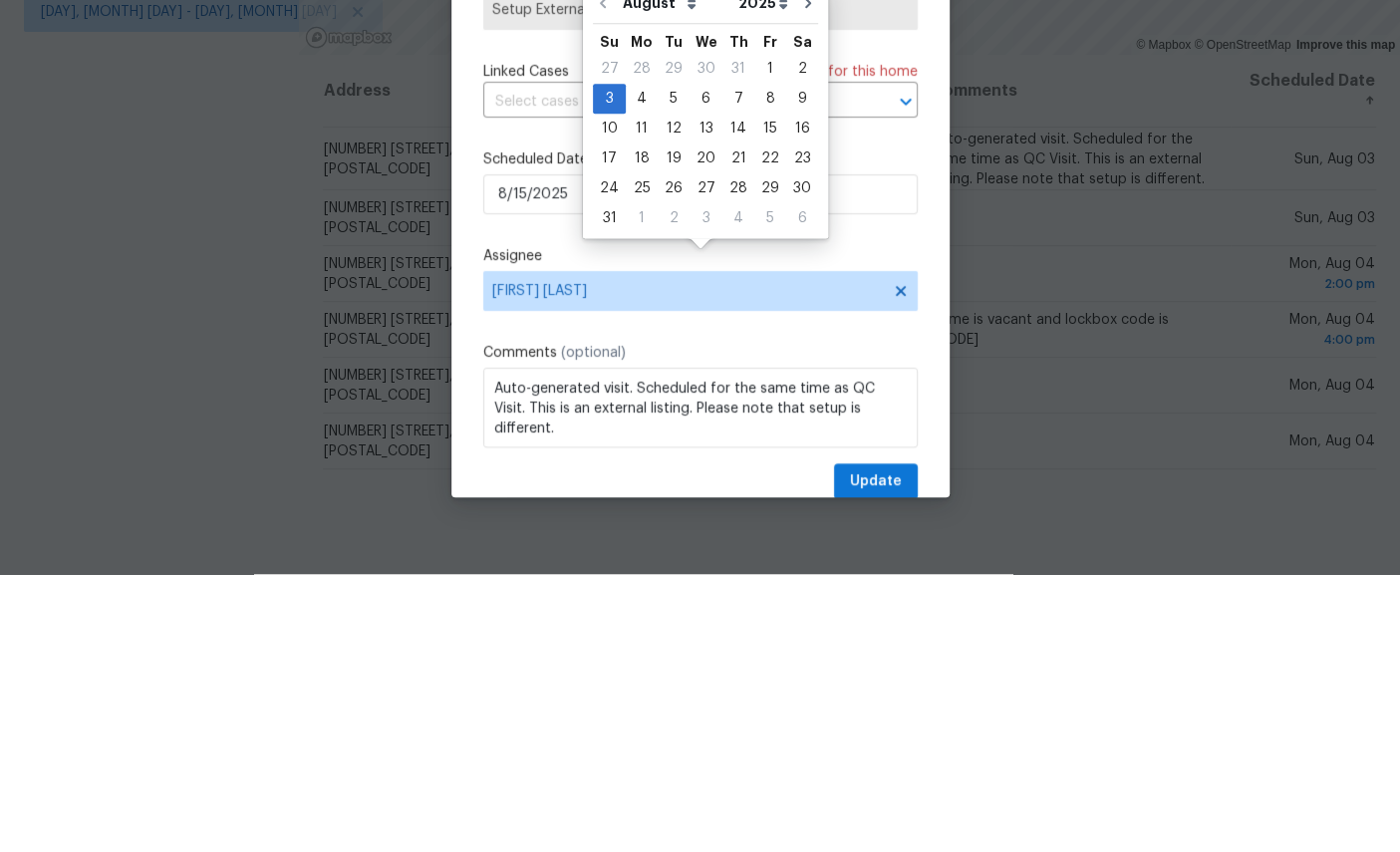 scroll, scrollTop: 75, scrollLeft: 0, axis: vertical 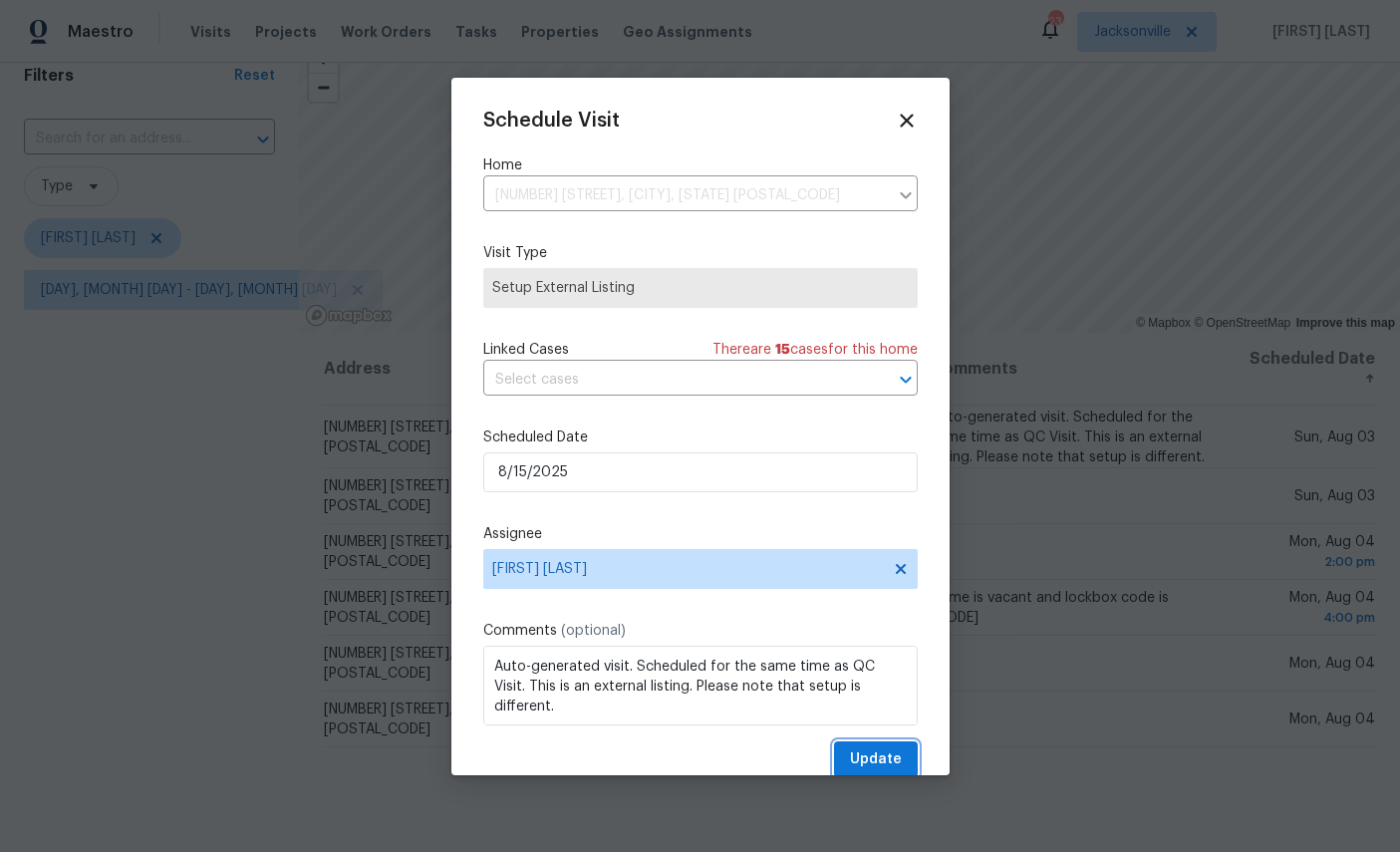 click on "Update" at bounding box center (876, 759) 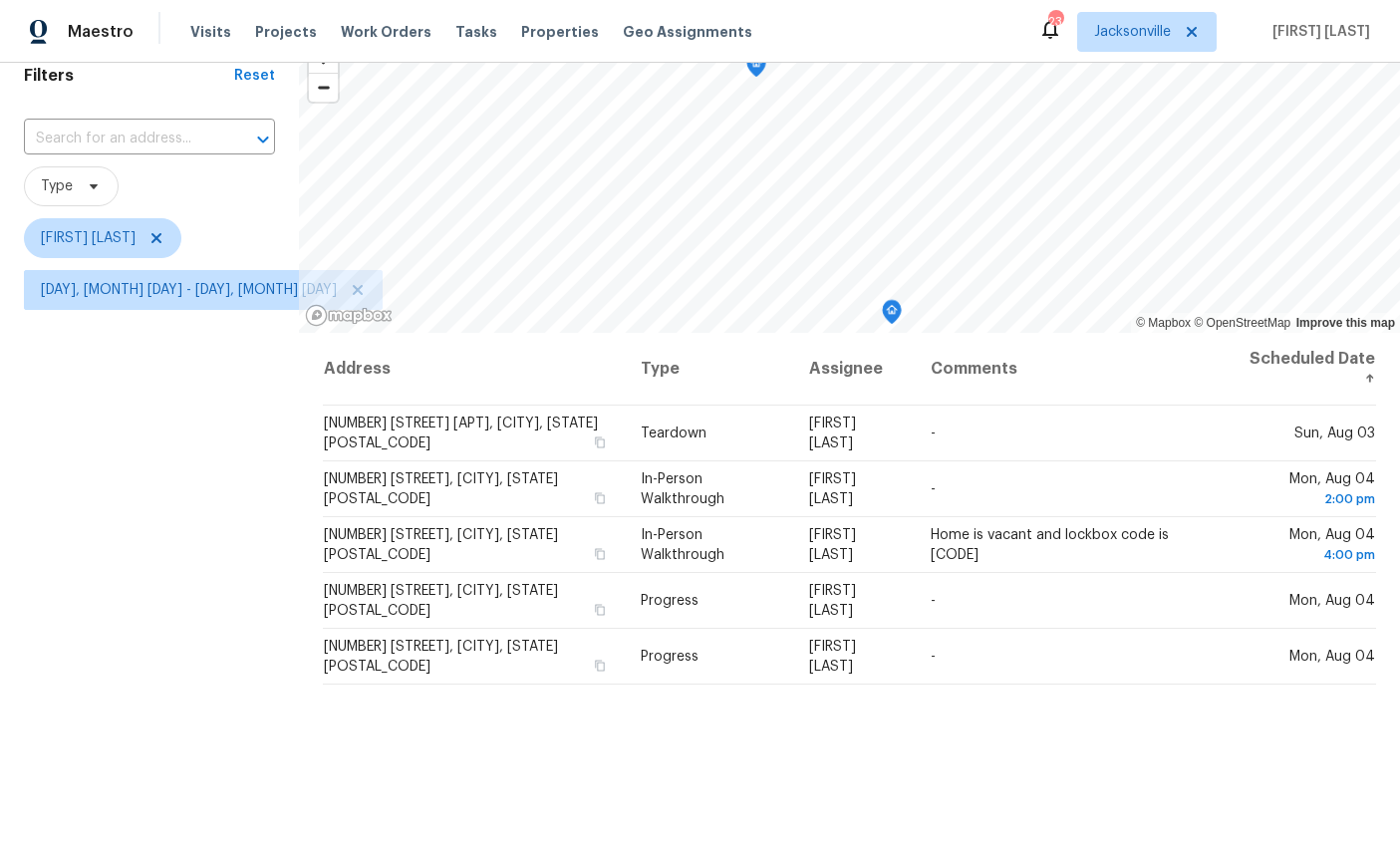 click 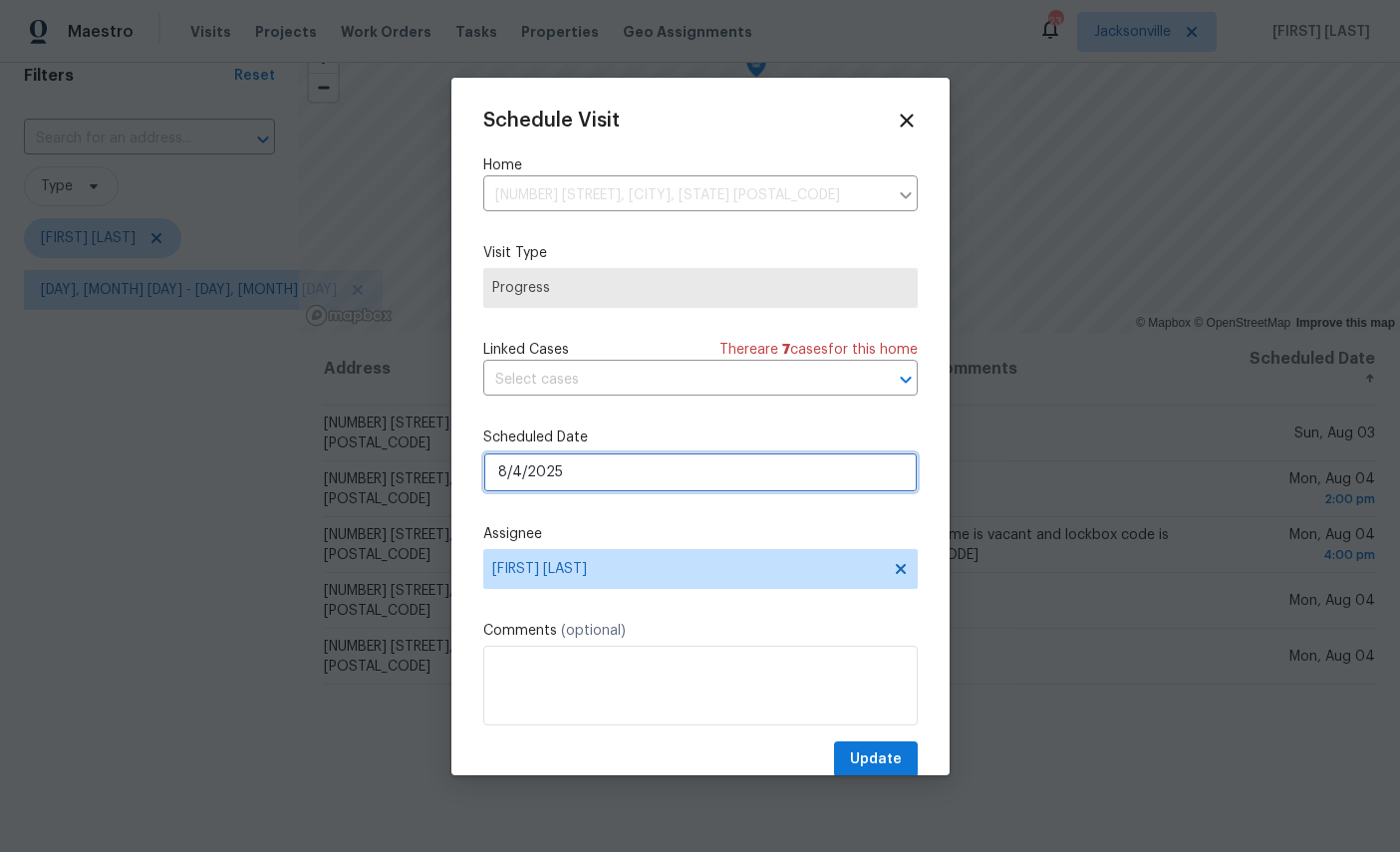 click on "8/4/2025" at bounding box center [700, 472] 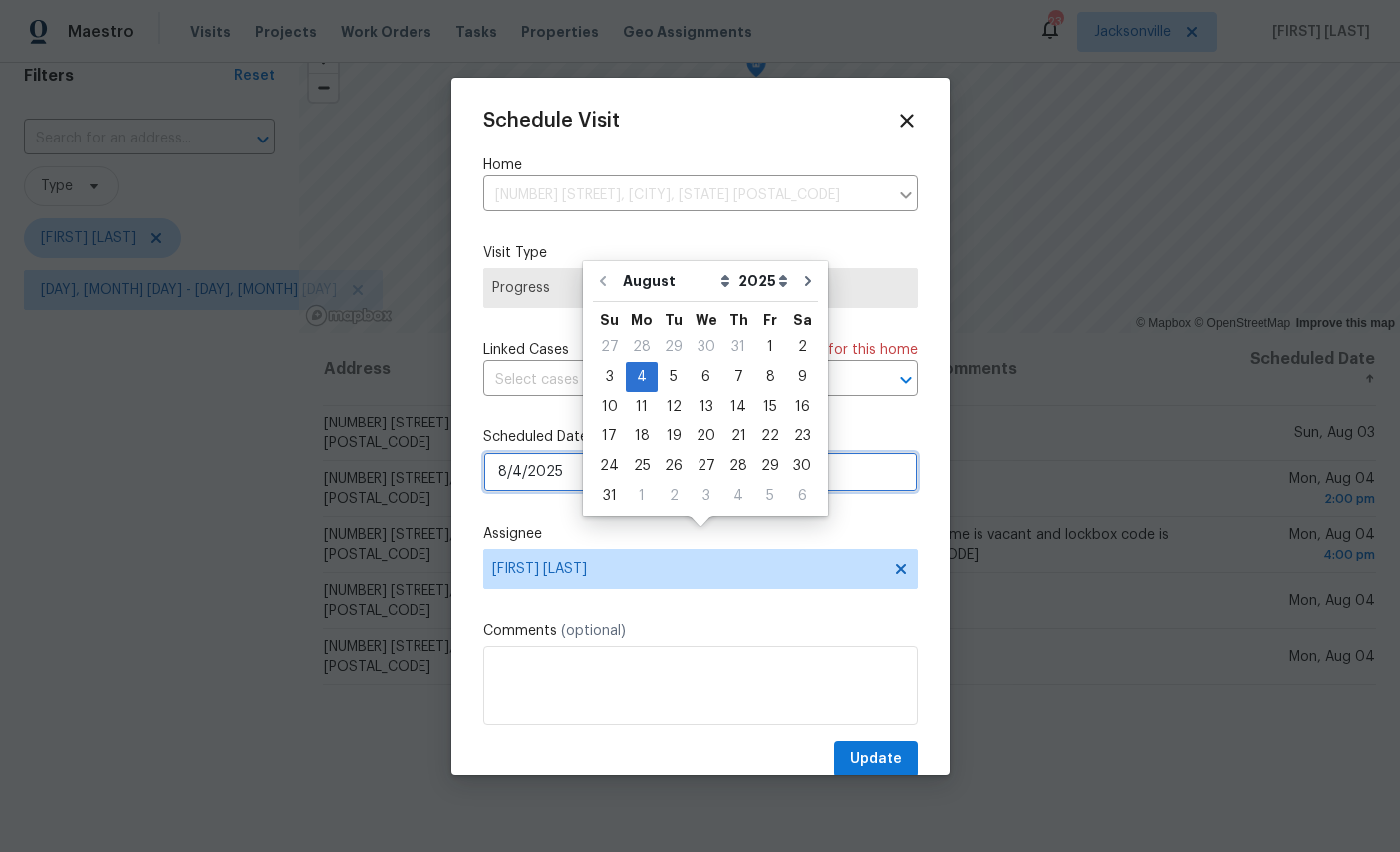 scroll, scrollTop: 75, scrollLeft: 0, axis: vertical 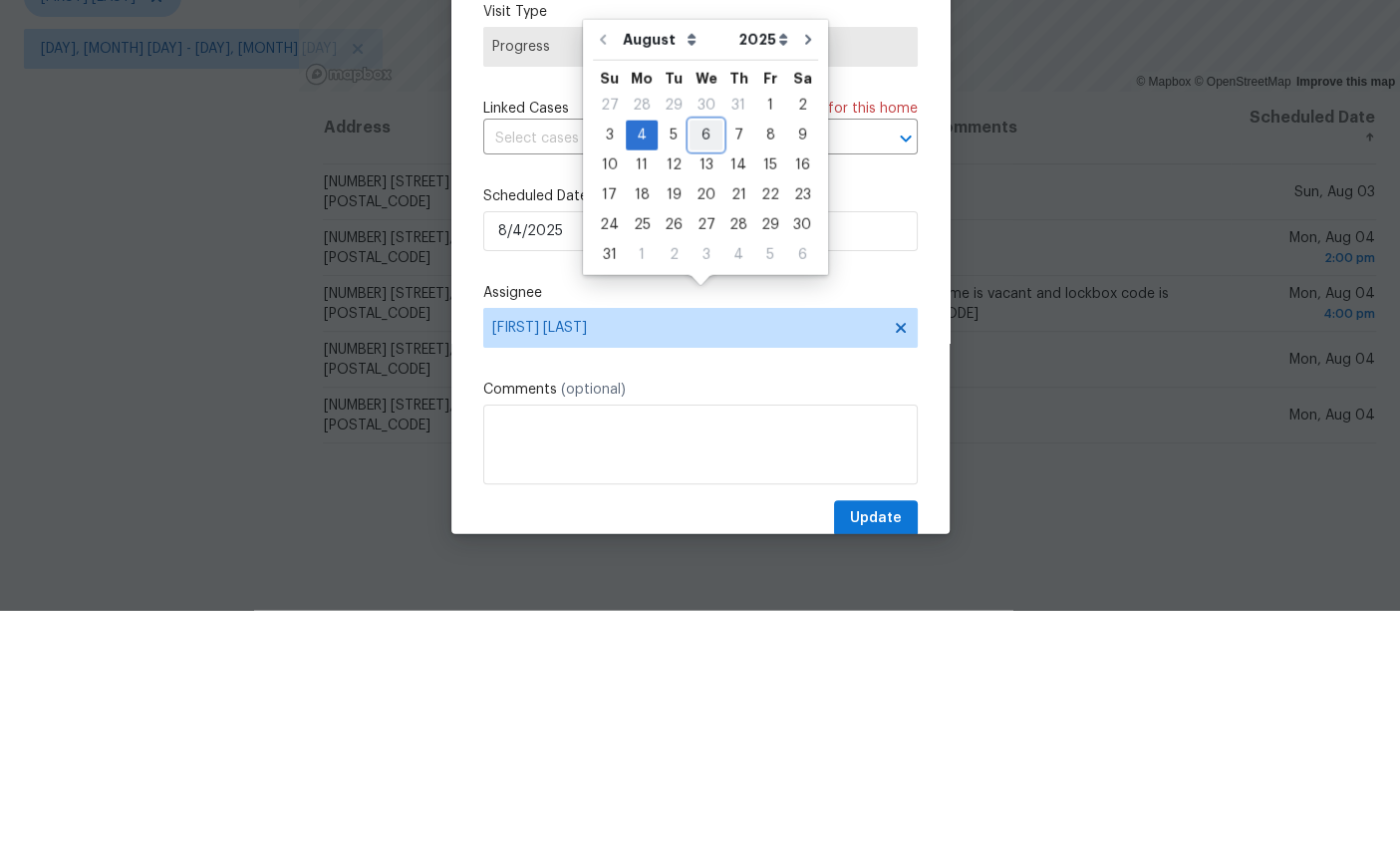 click on "6" at bounding box center [705, 377] 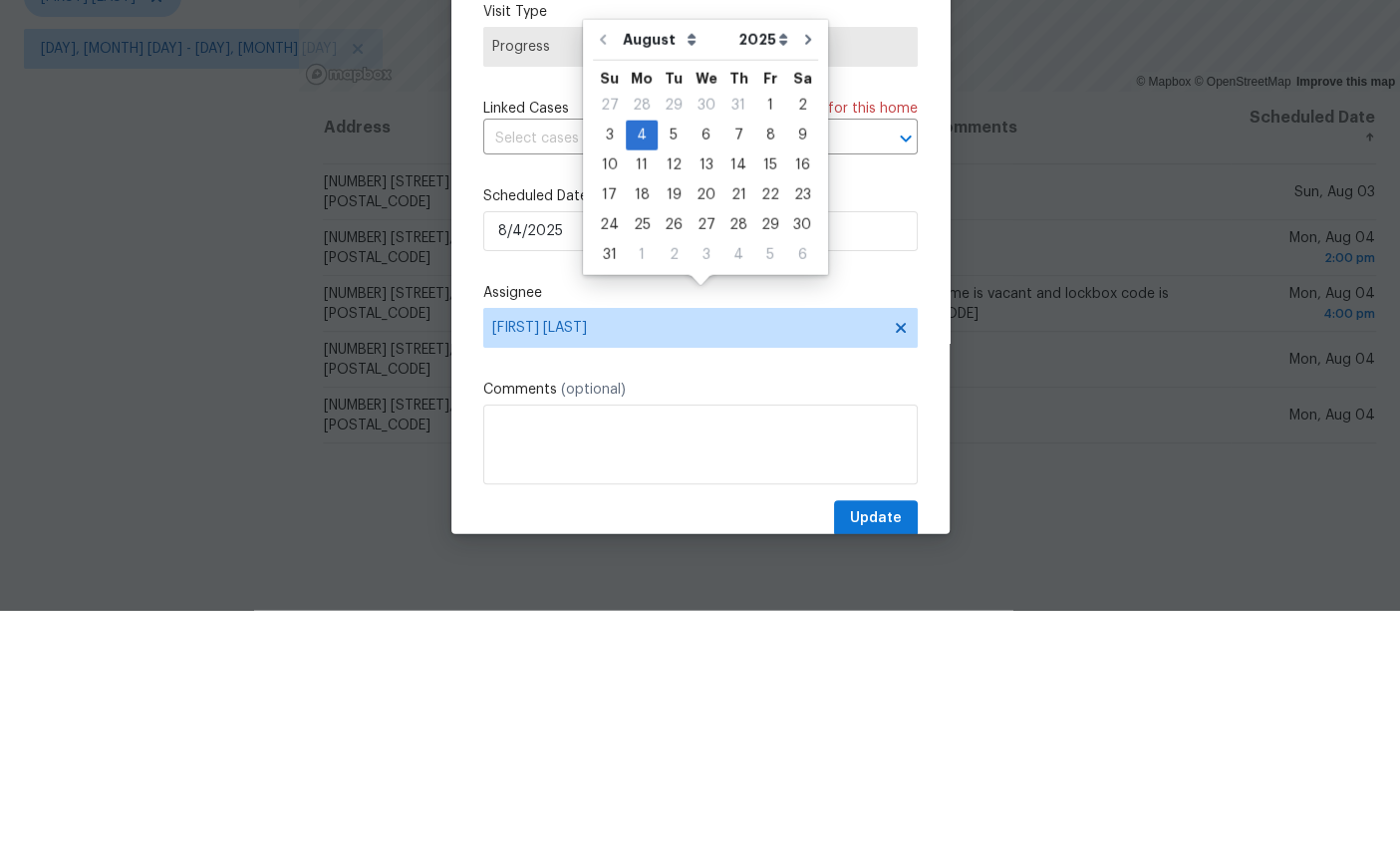 type on "8/6/2025" 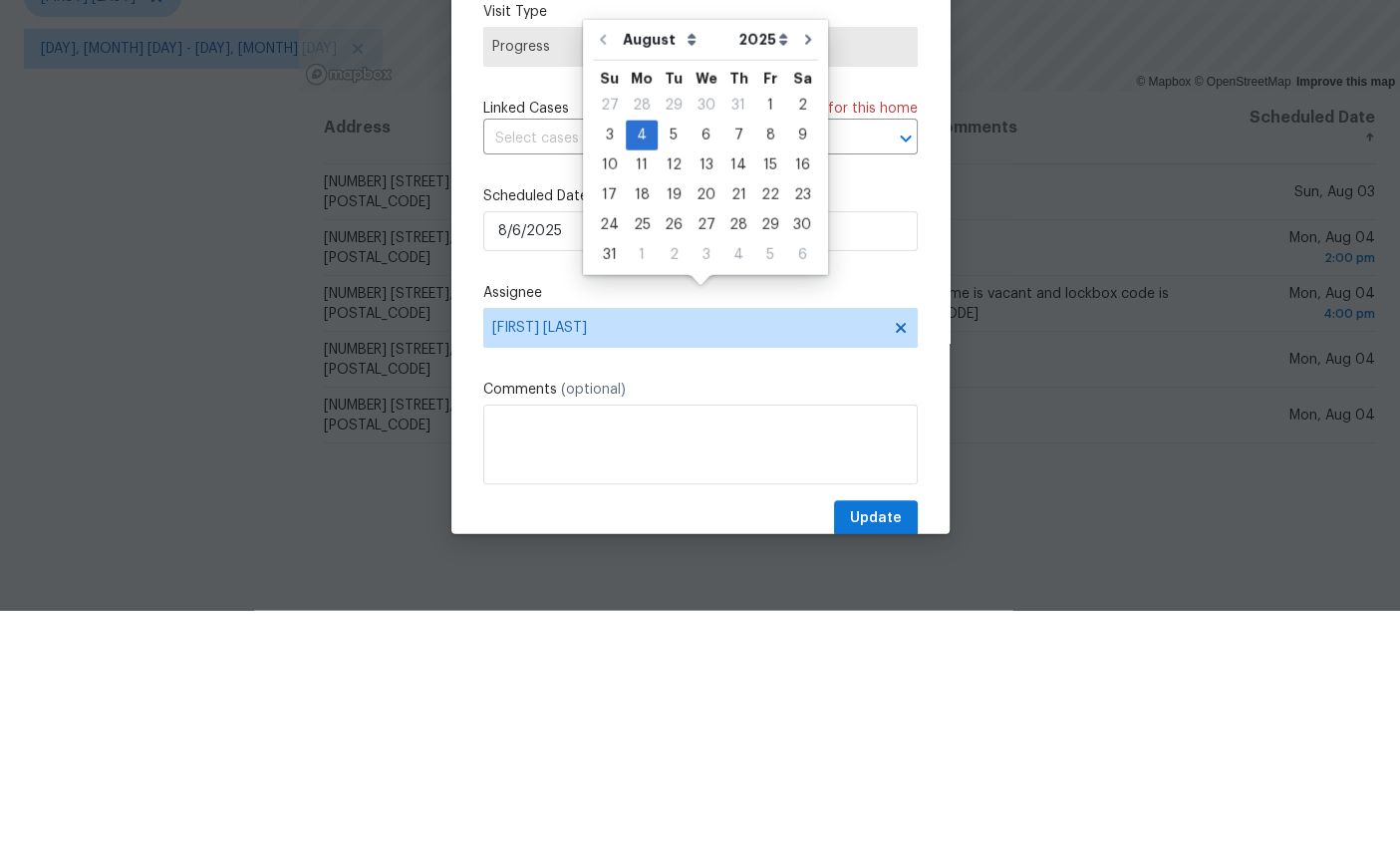 scroll, scrollTop: 75, scrollLeft: 0, axis: vertical 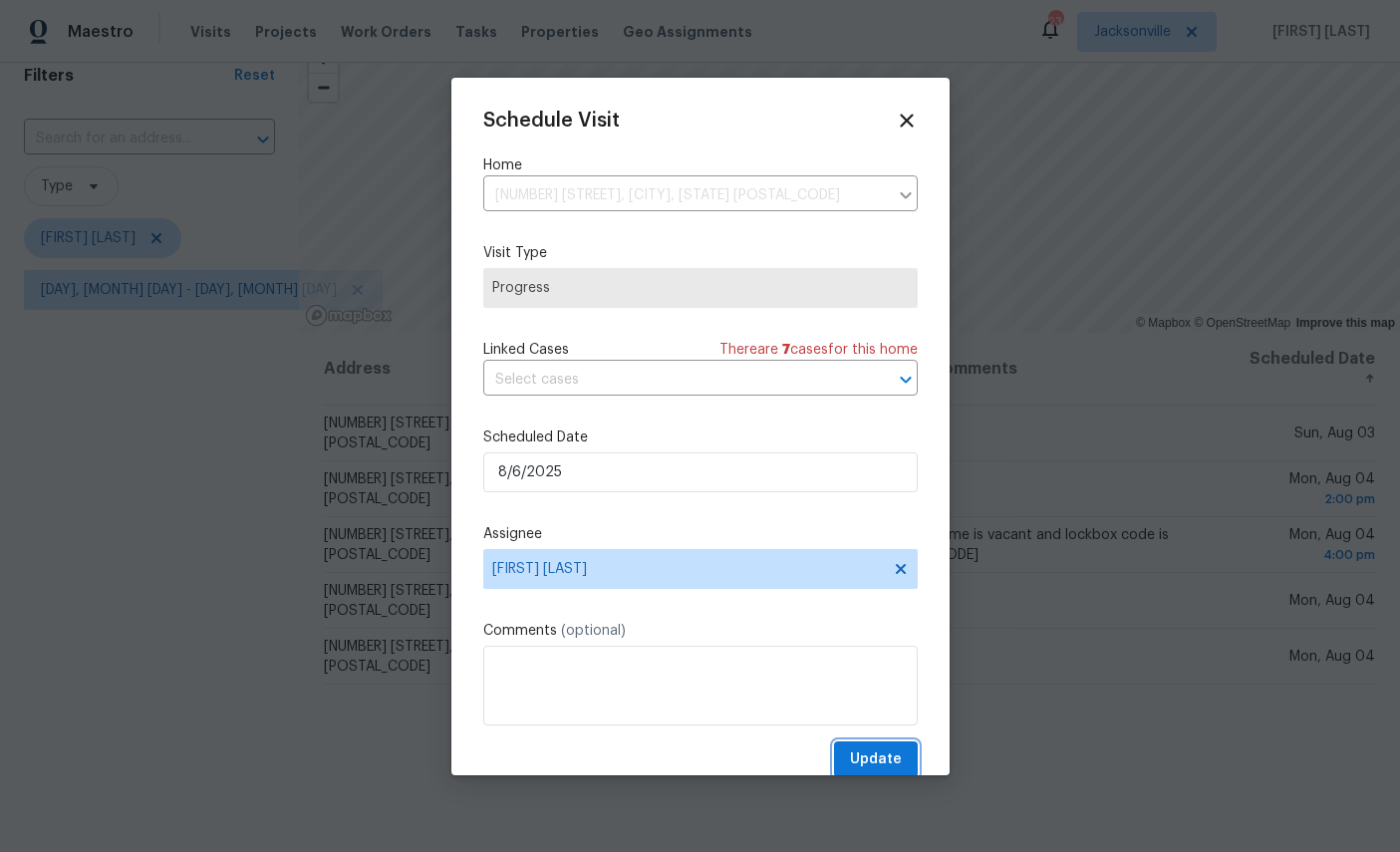 click on "Update" at bounding box center (876, 759) 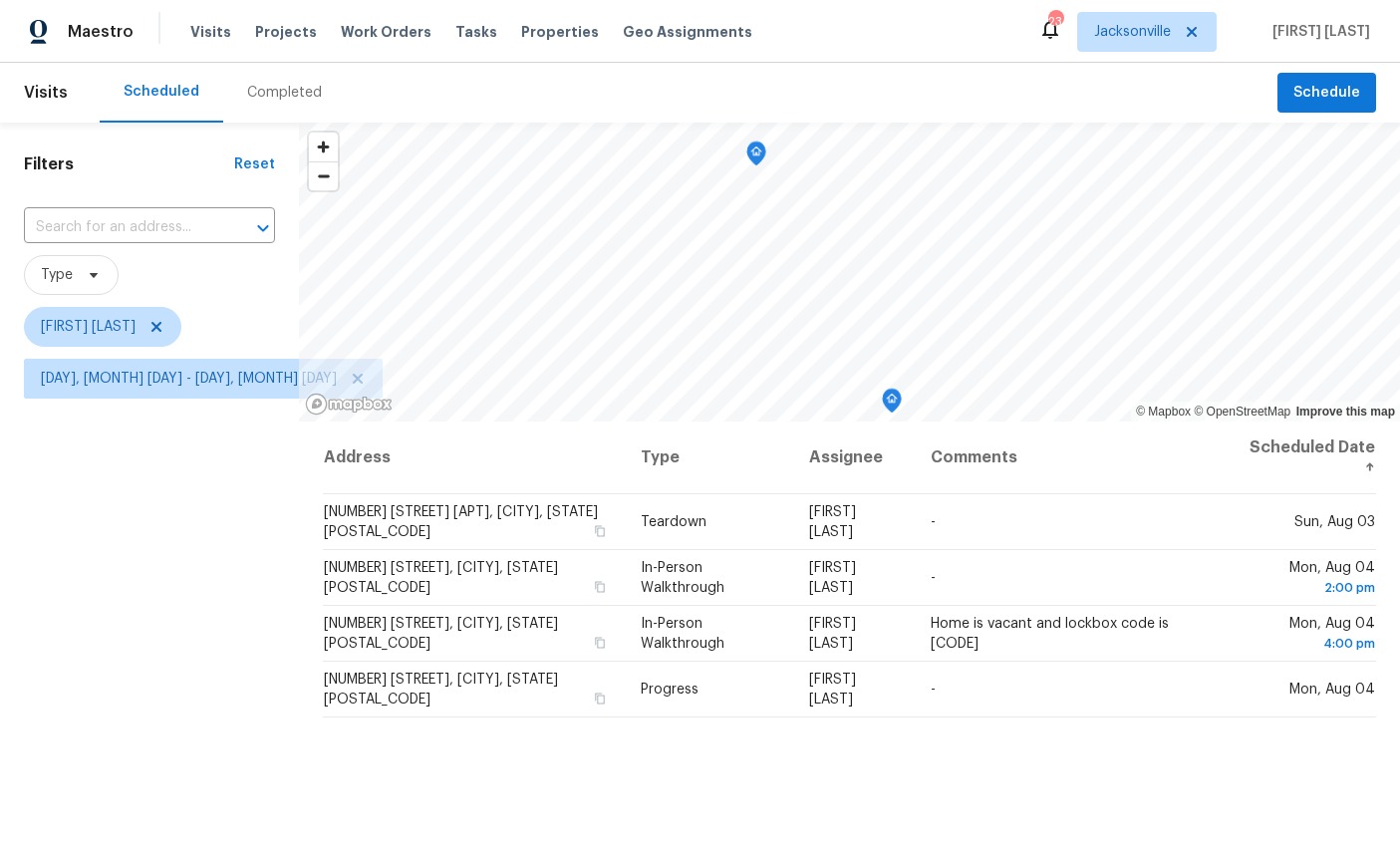 scroll, scrollTop: 0, scrollLeft: 0, axis: both 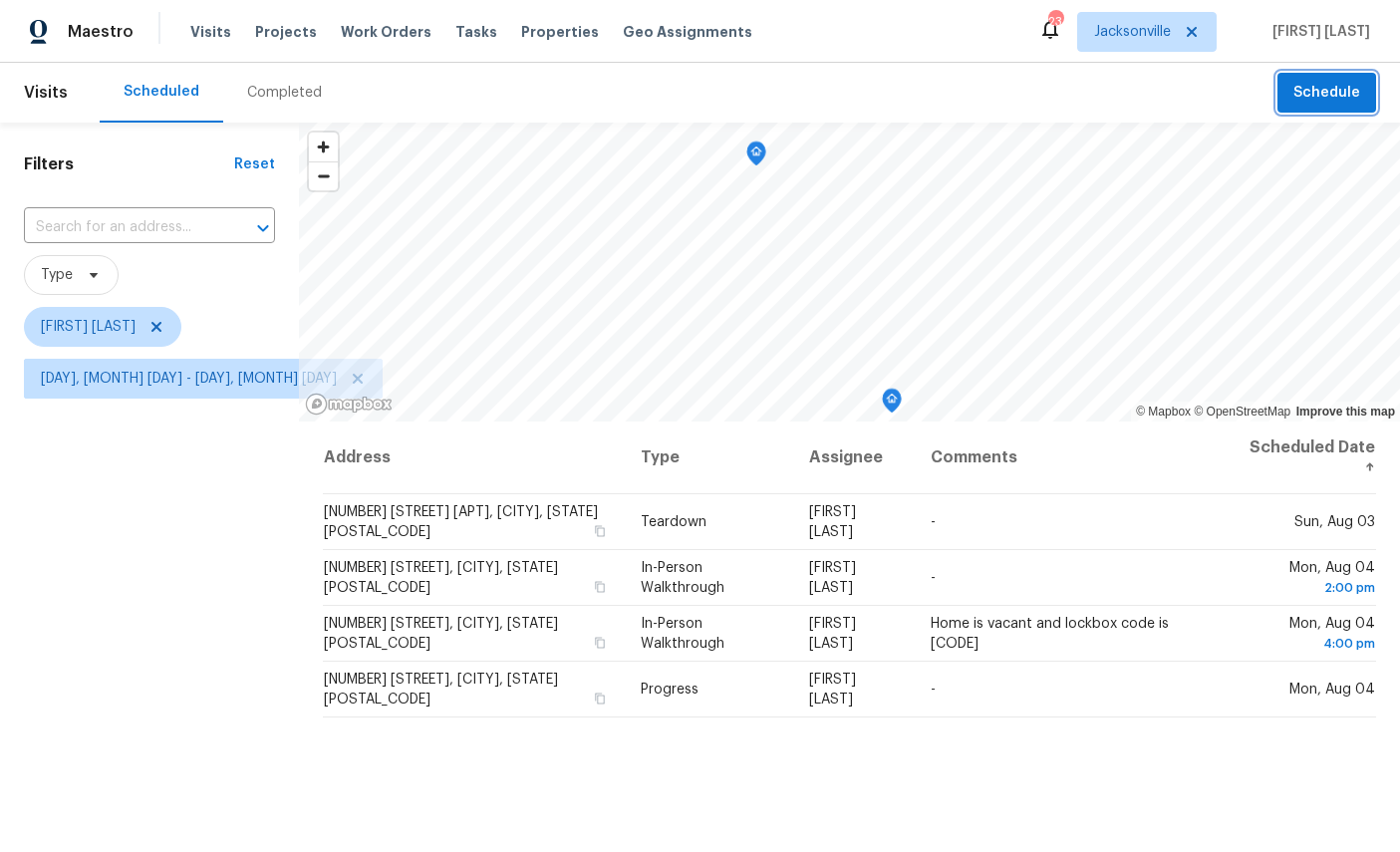 click on "Schedule" at bounding box center [1326, 93] 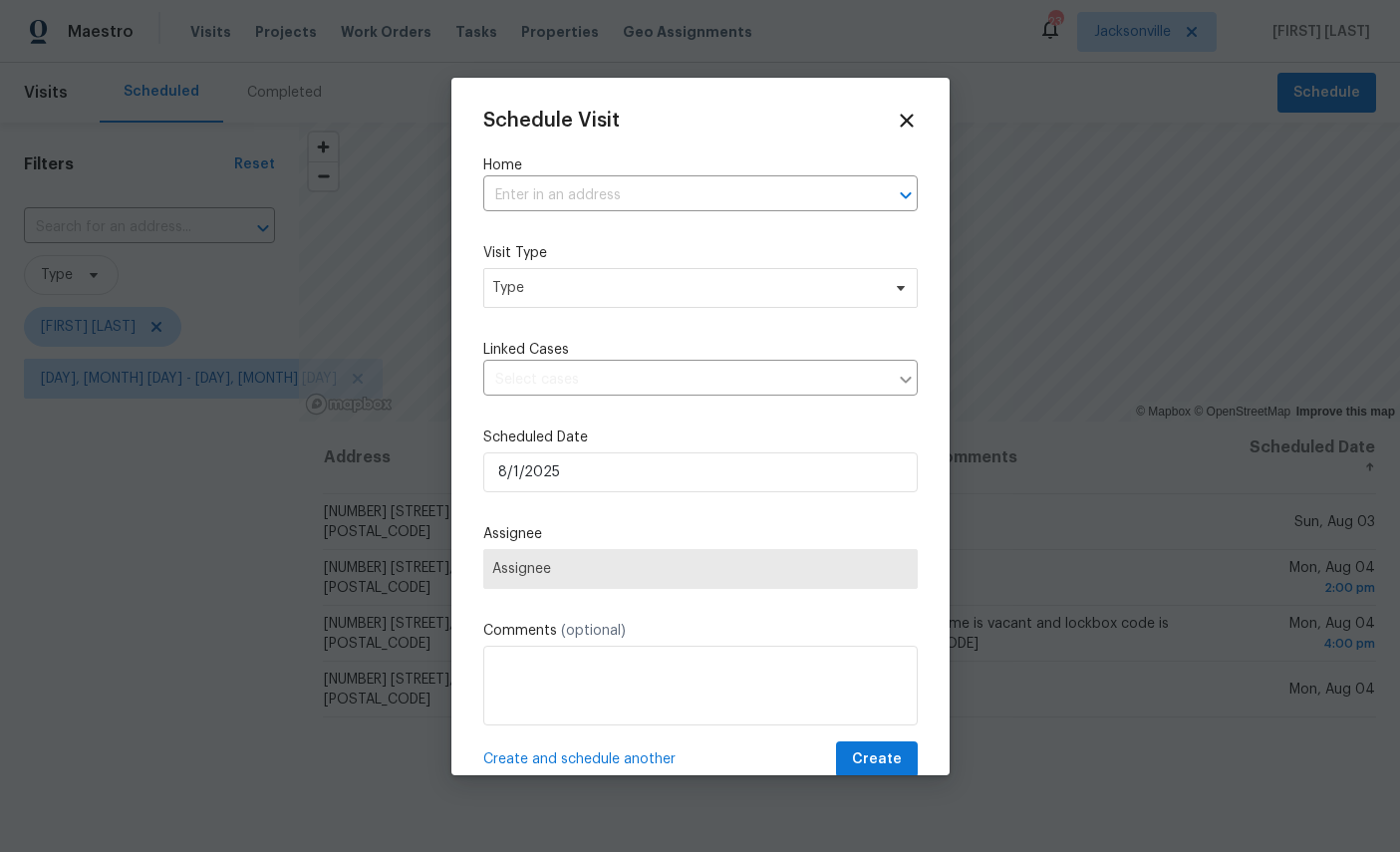 click at bounding box center (673, 195) 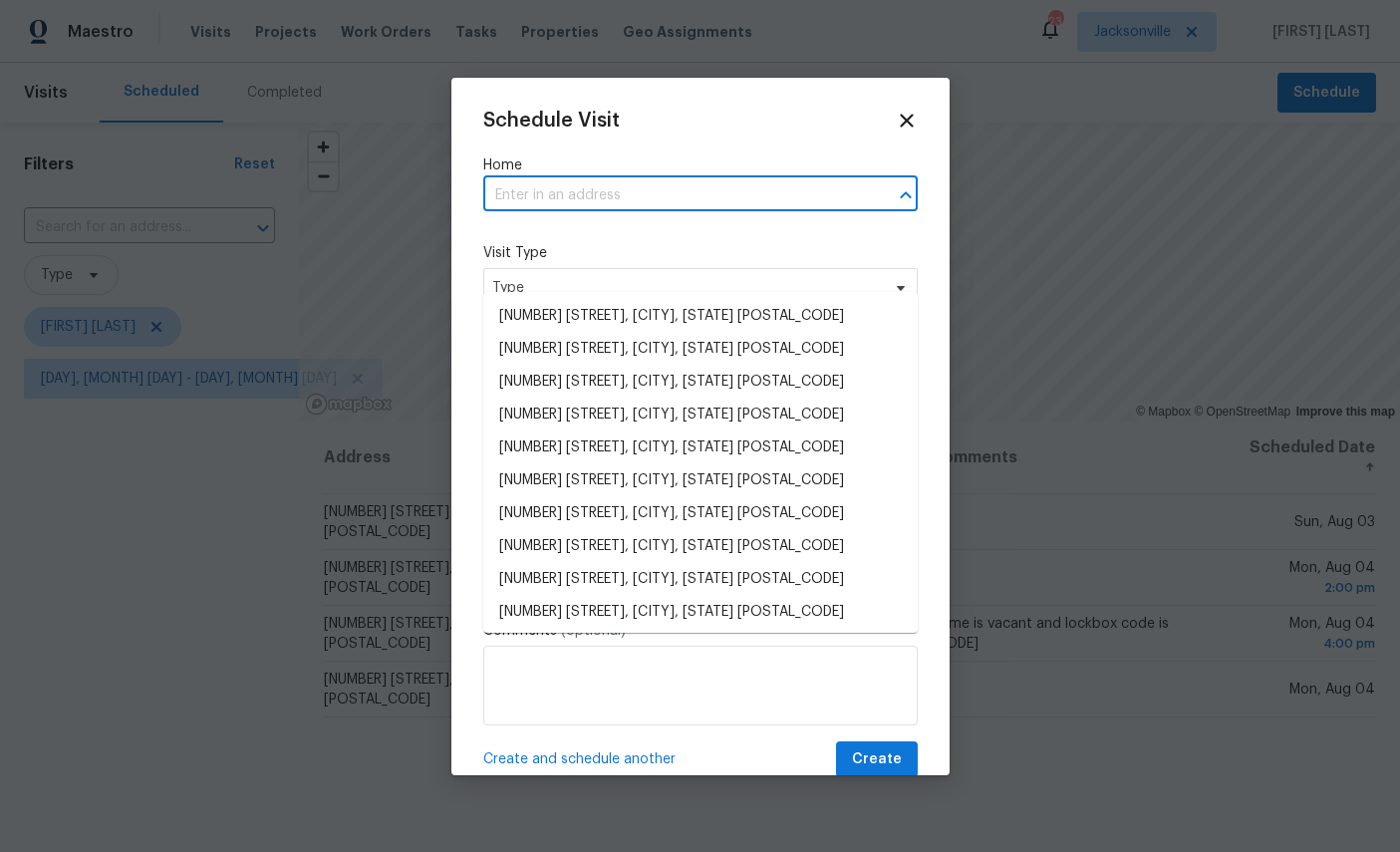 scroll, scrollTop: 75, scrollLeft: 0, axis: vertical 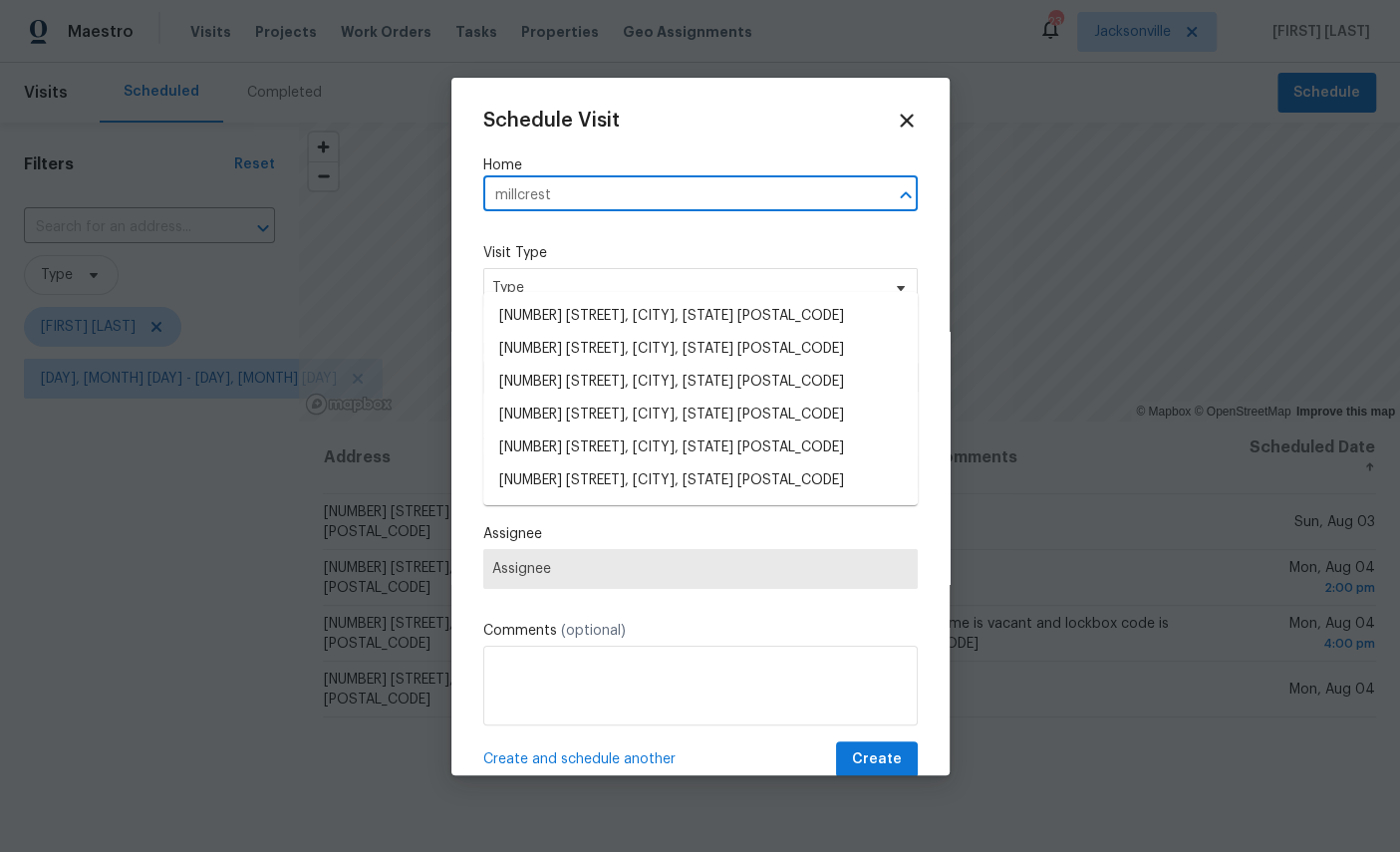 type on "Millcrest" 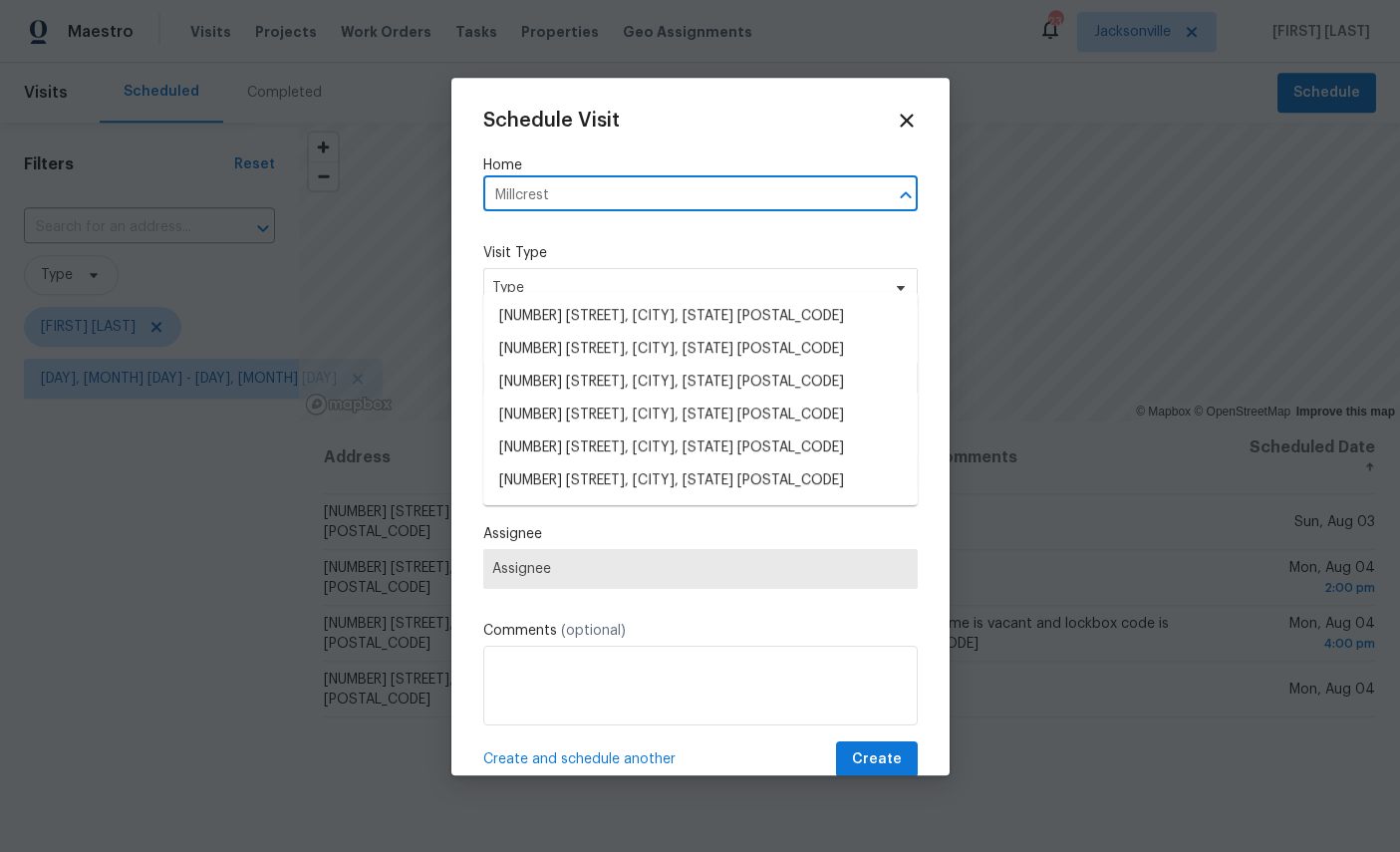 scroll, scrollTop: 75, scrollLeft: 0, axis: vertical 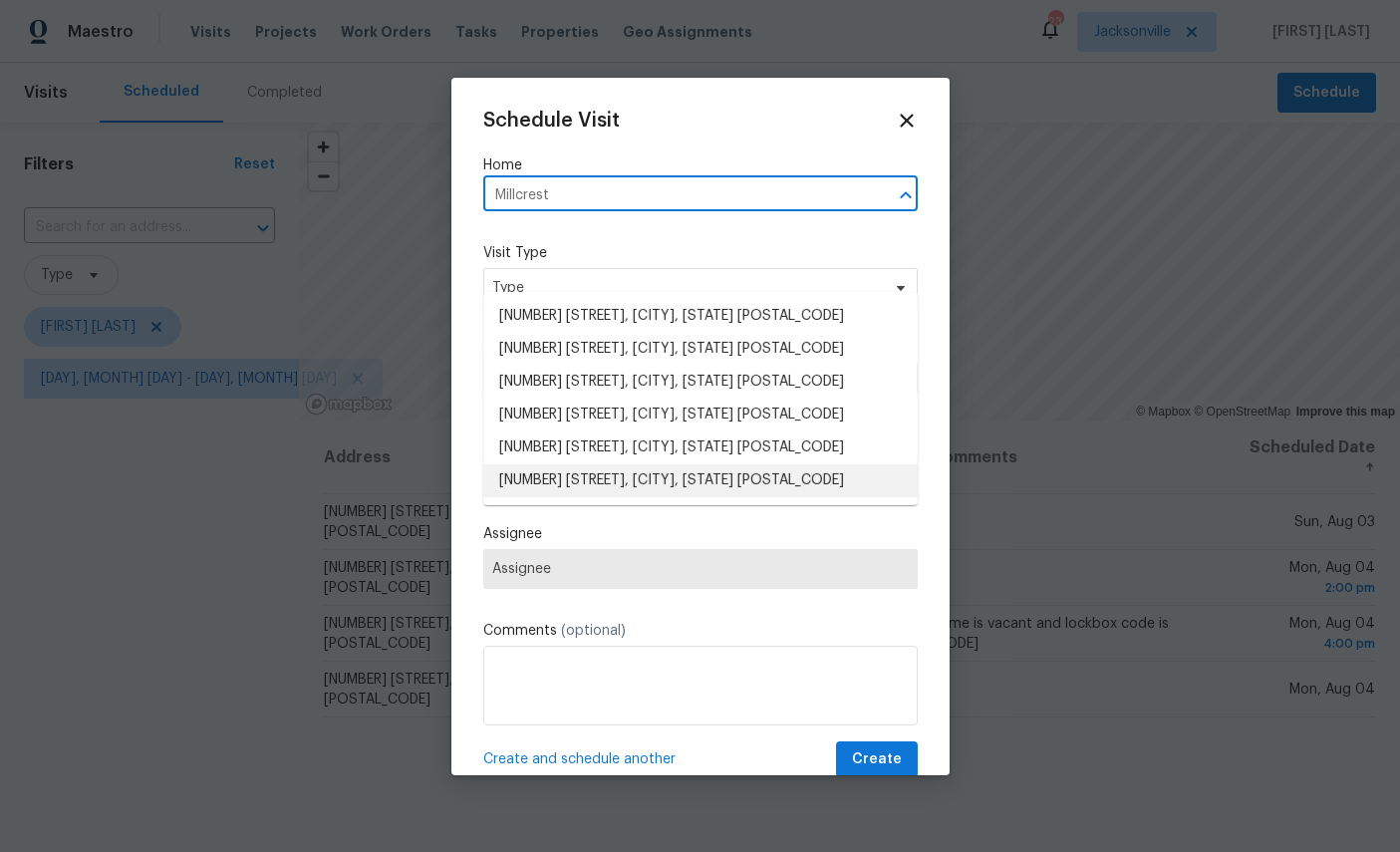click on "[NUMBER] [STREET], [CITY], [STATE] [POSTAL_CODE]" at bounding box center [700, 480] 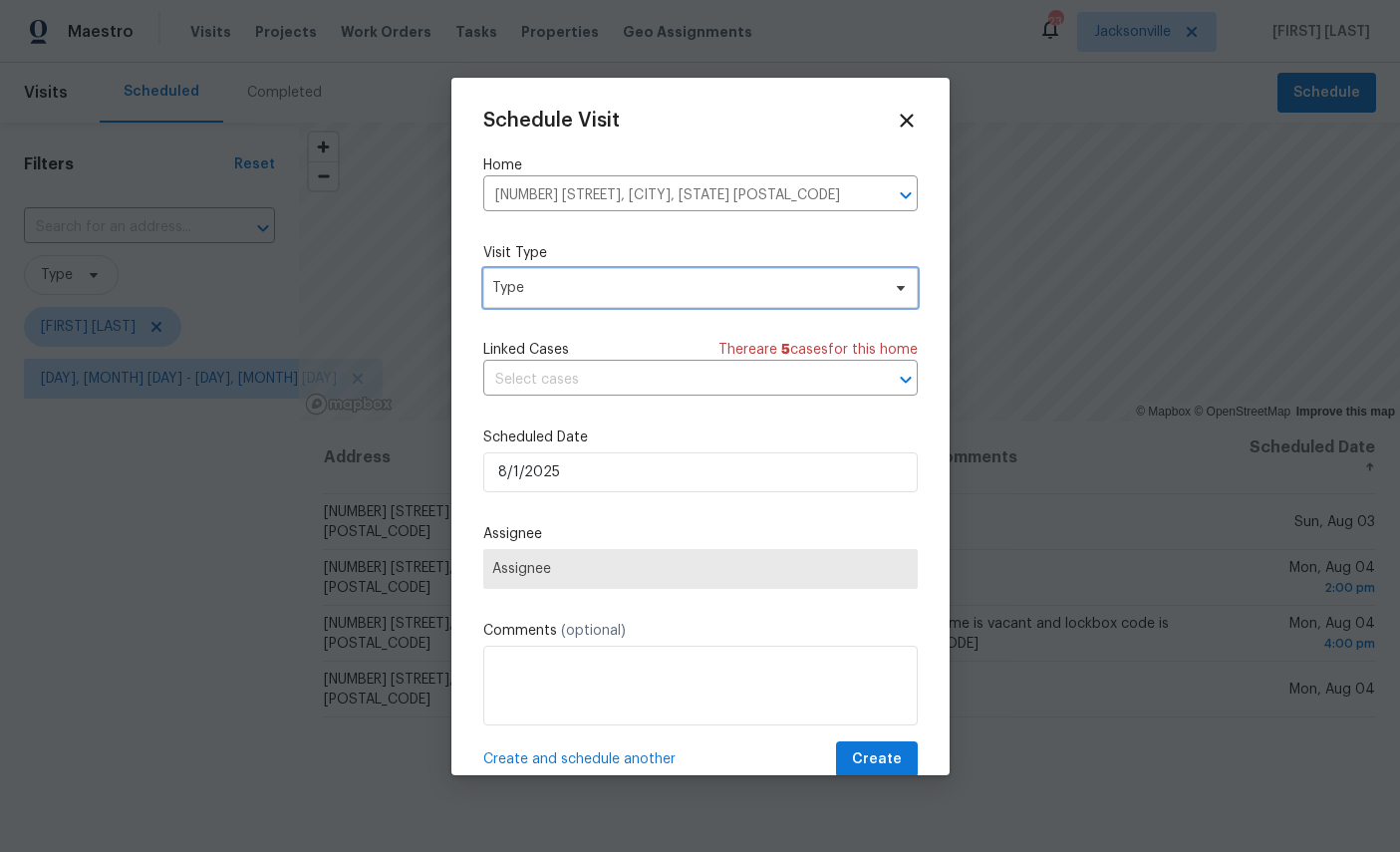 click on "Type" at bounding box center (686, 288) 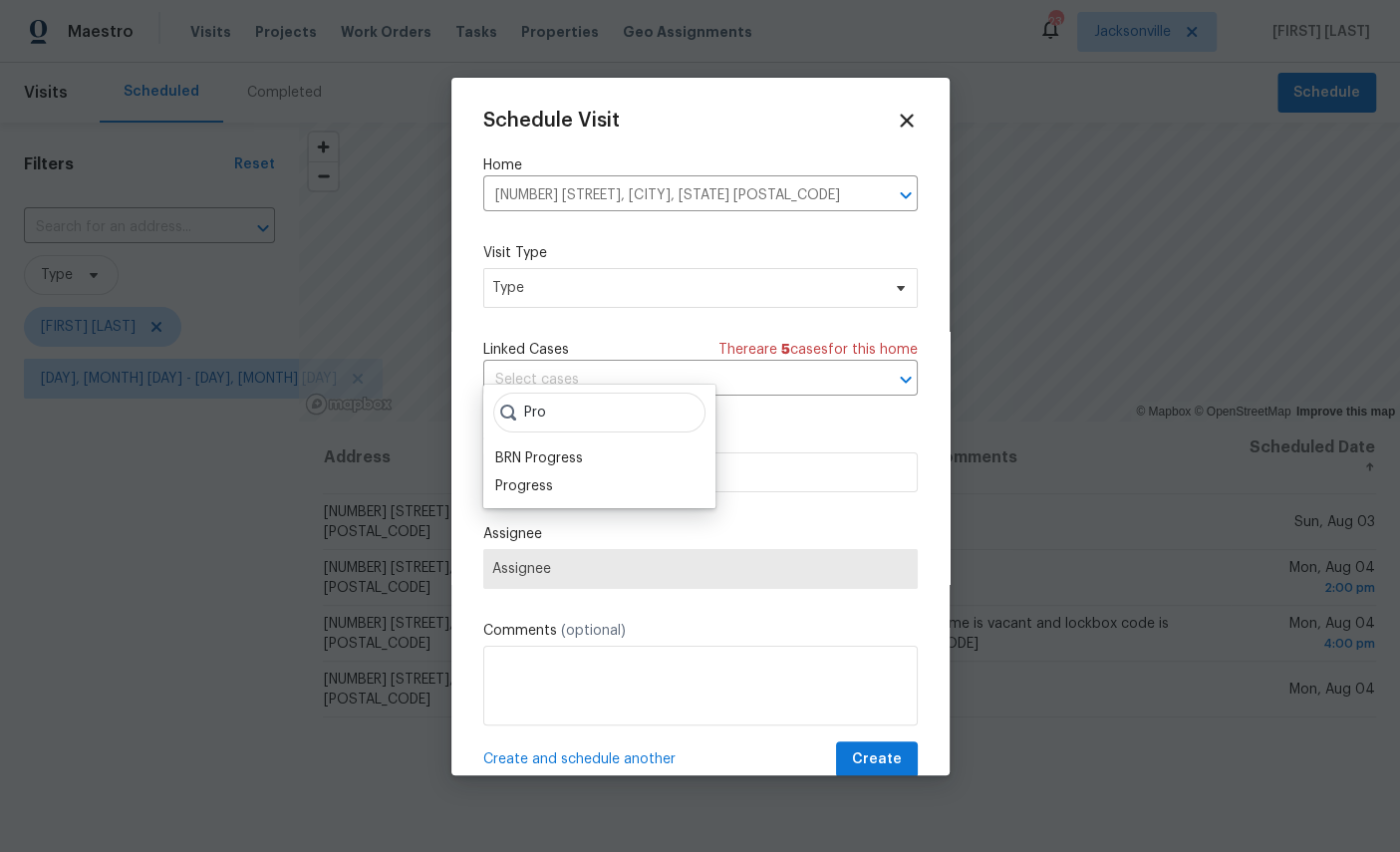 scroll, scrollTop: 75, scrollLeft: 0, axis: vertical 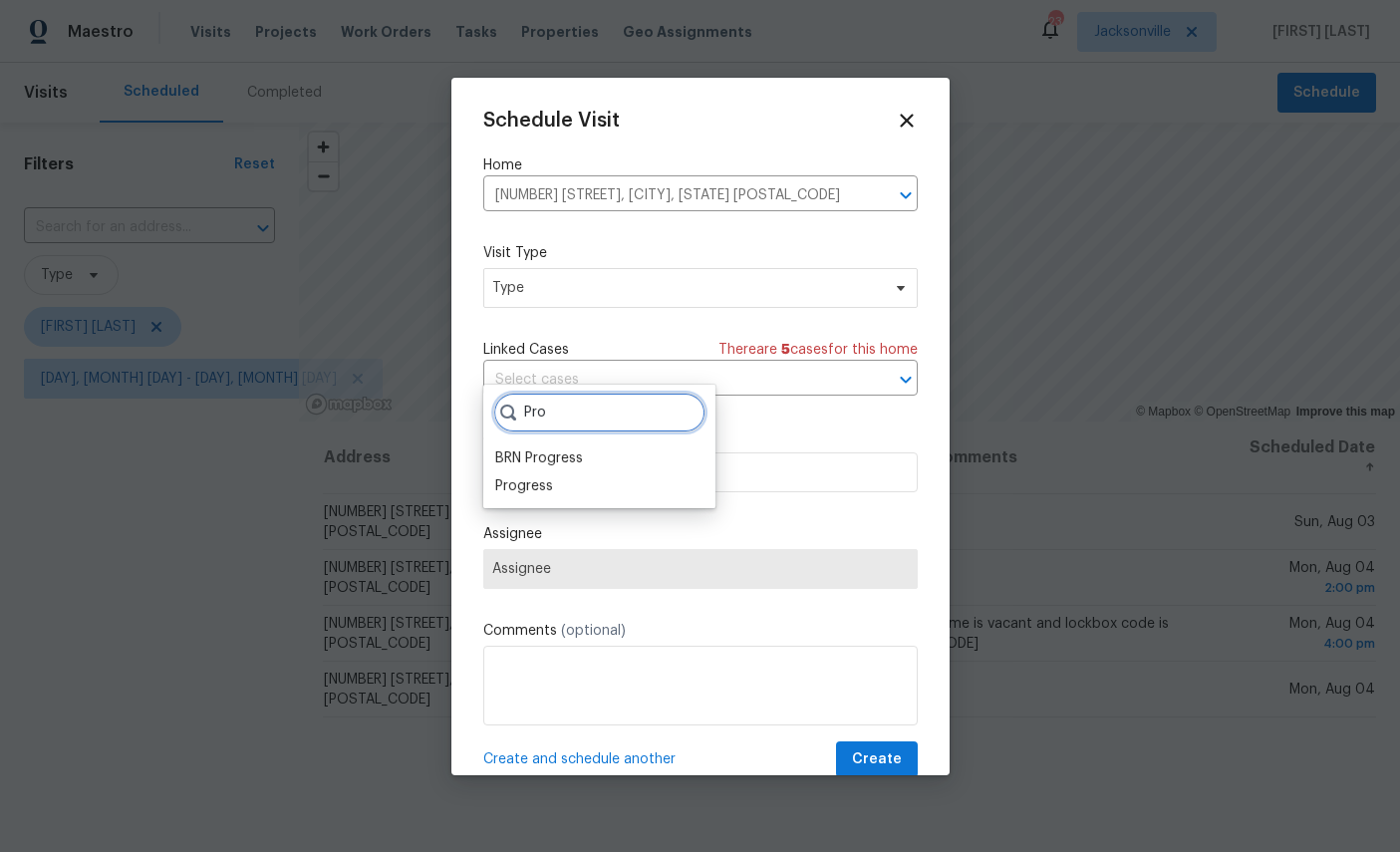 type on "Pro" 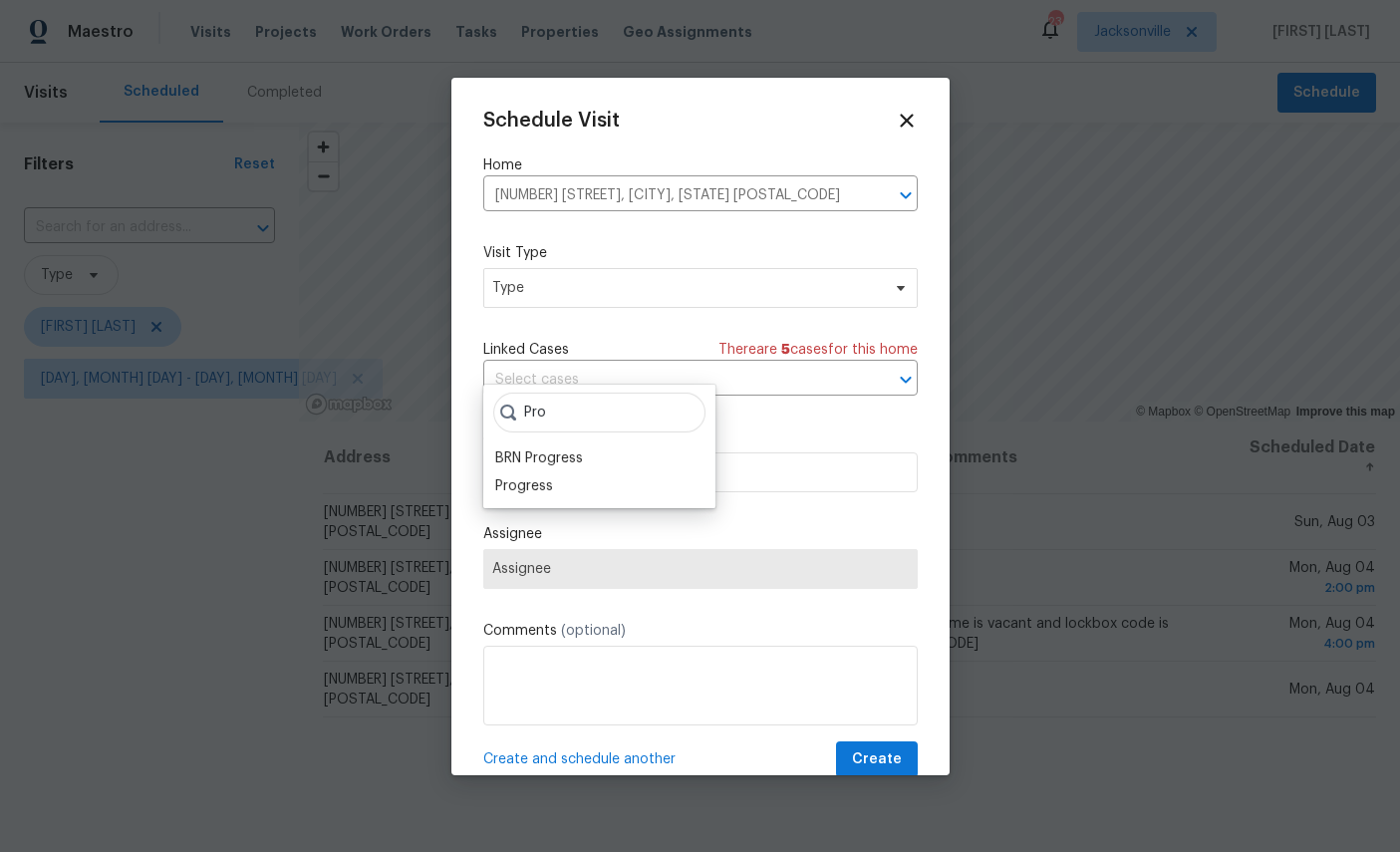 click on "Progress" at bounding box center [524, 486] 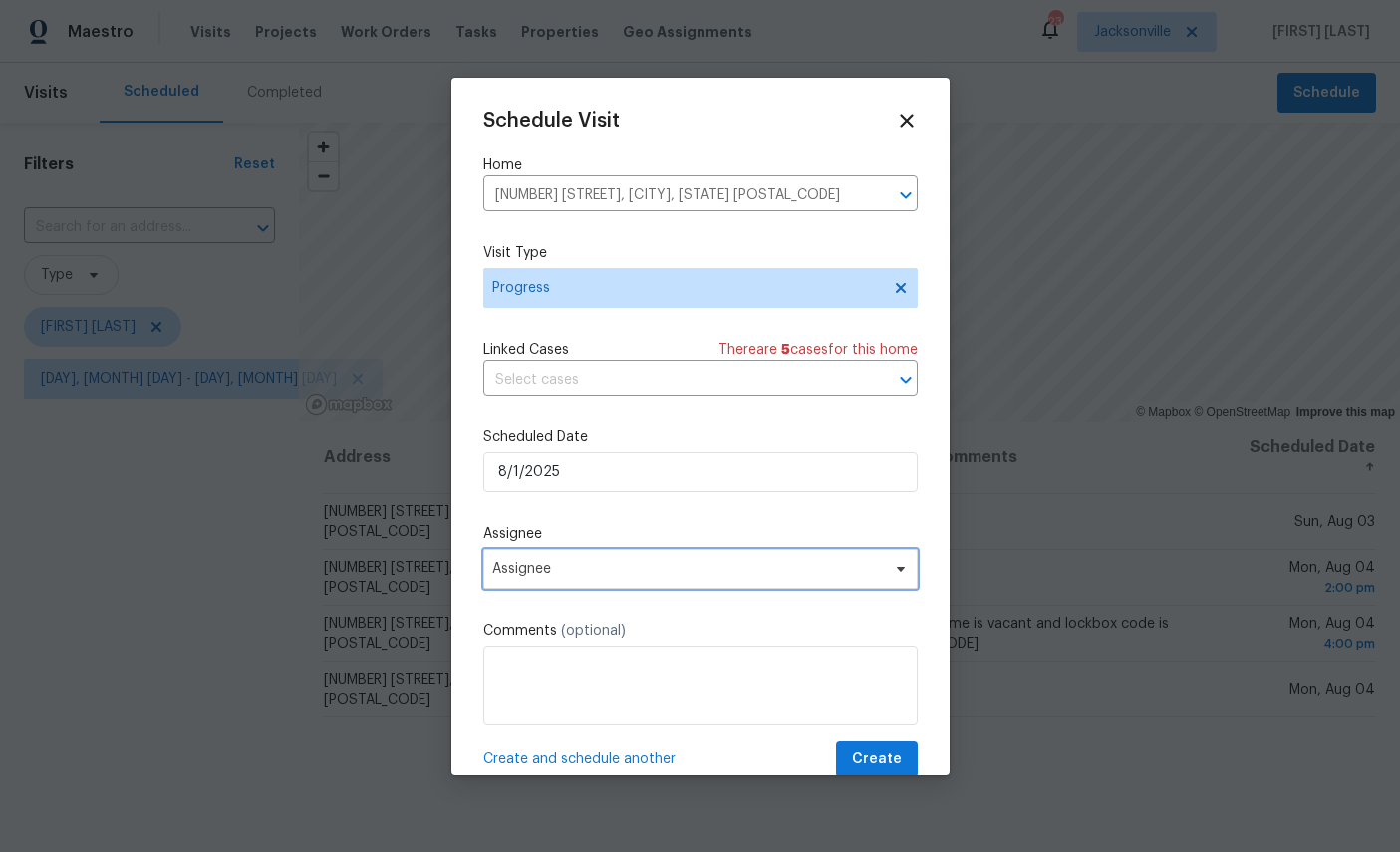 click on "Assignee" at bounding box center (688, 569) 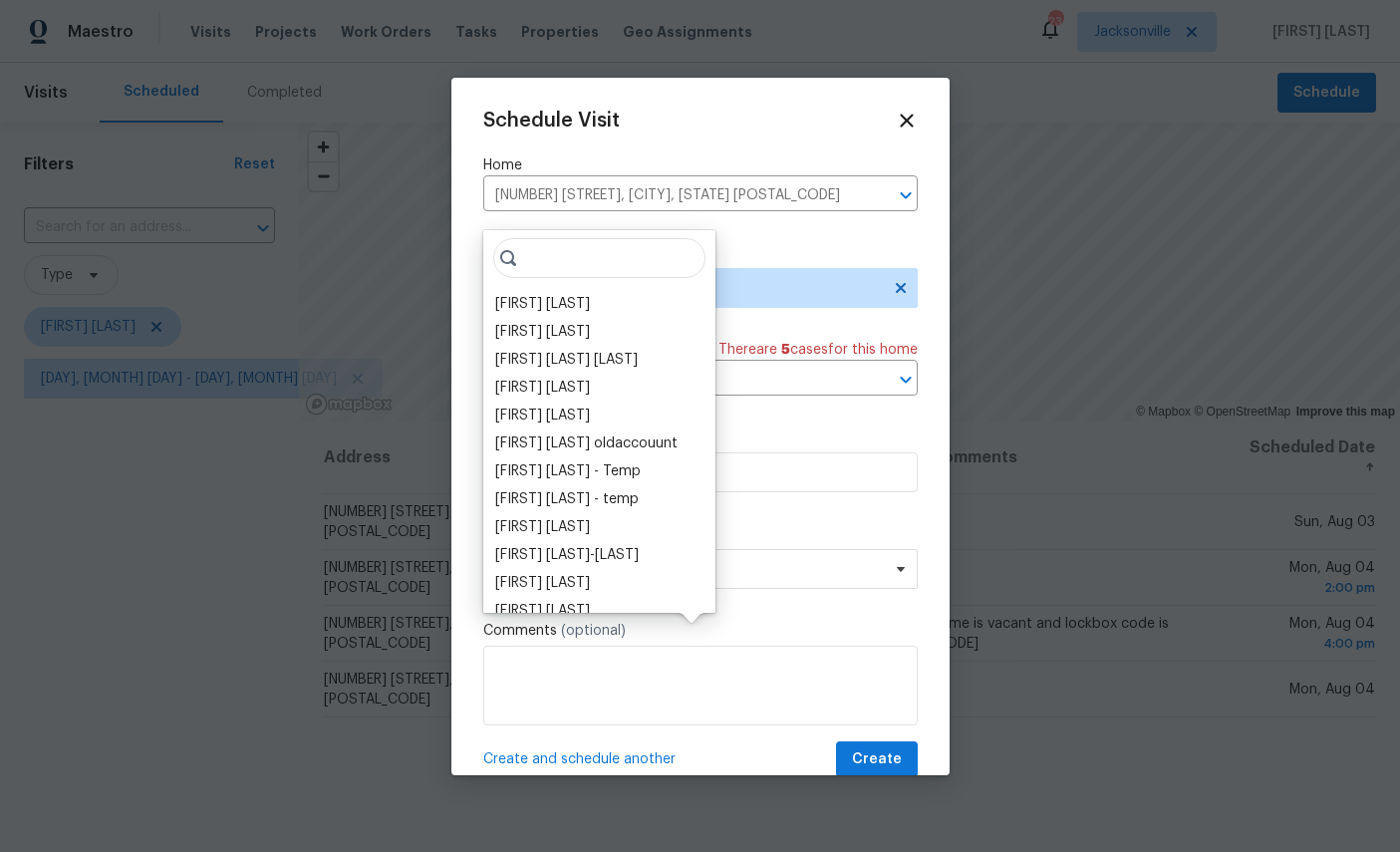 scroll, scrollTop: 75, scrollLeft: 0, axis: vertical 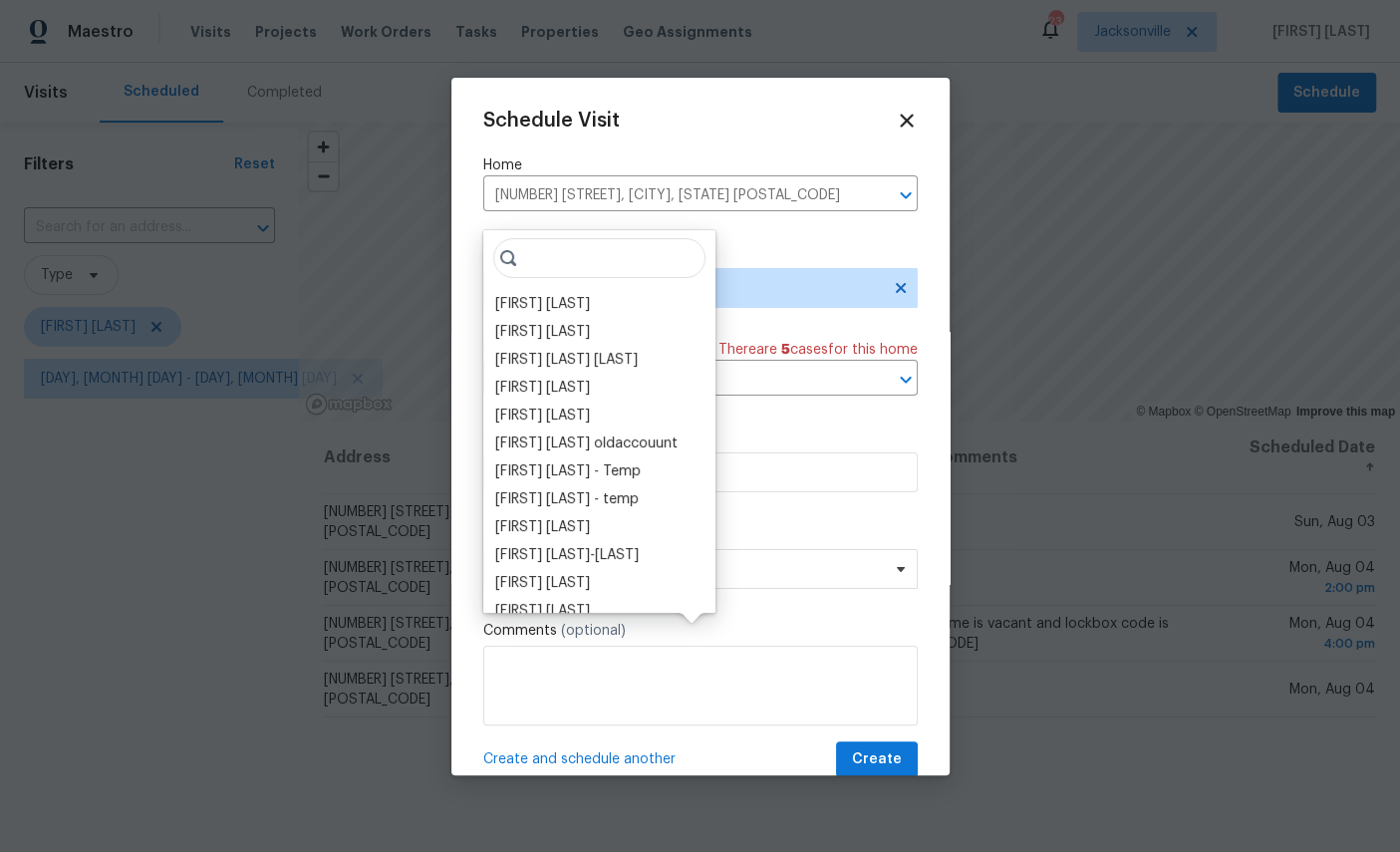click on "[FIRST] [LAST]" at bounding box center (542, 304) 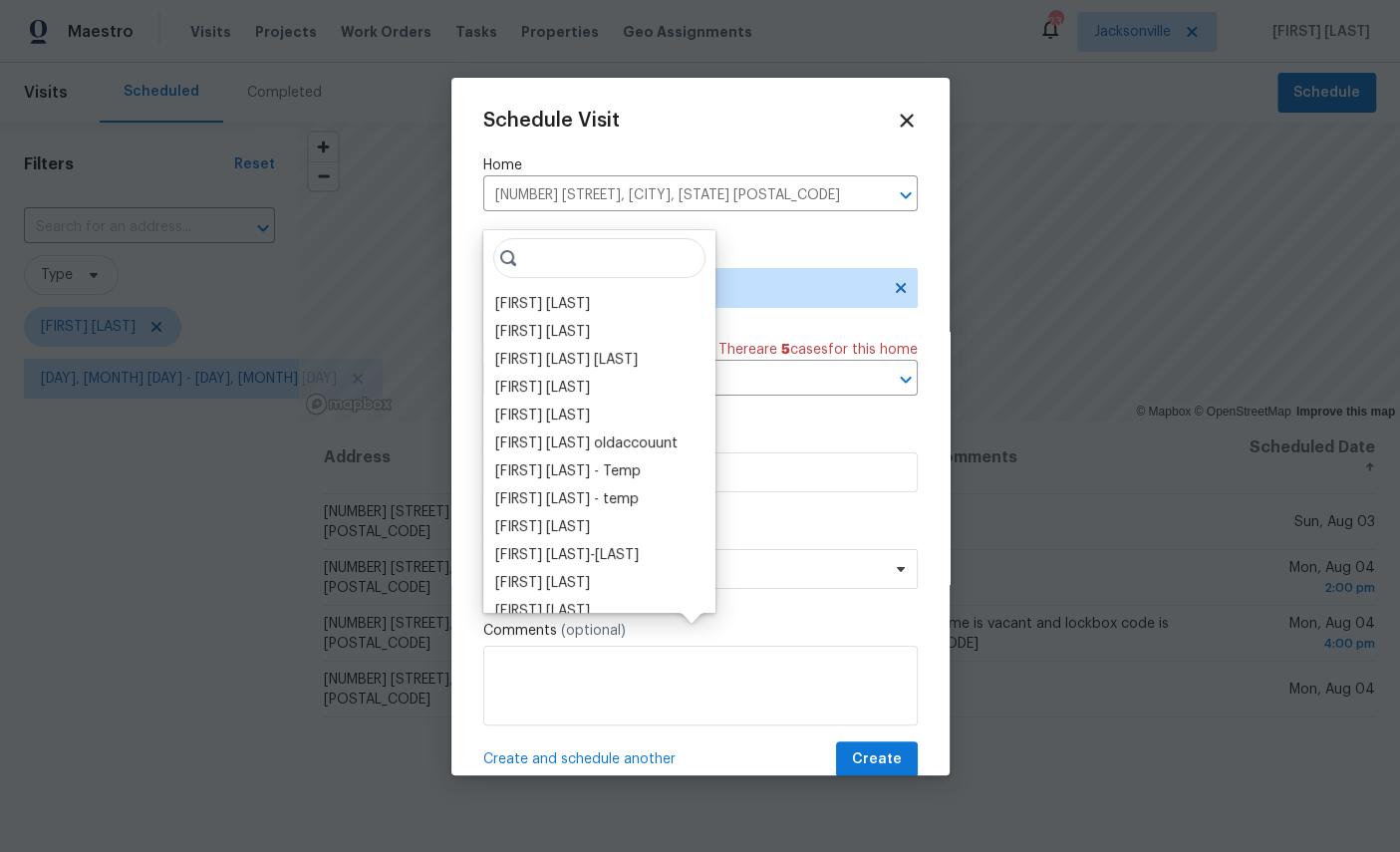 scroll, scrollTop: 75, scrollLeft: 0, axis: vertical 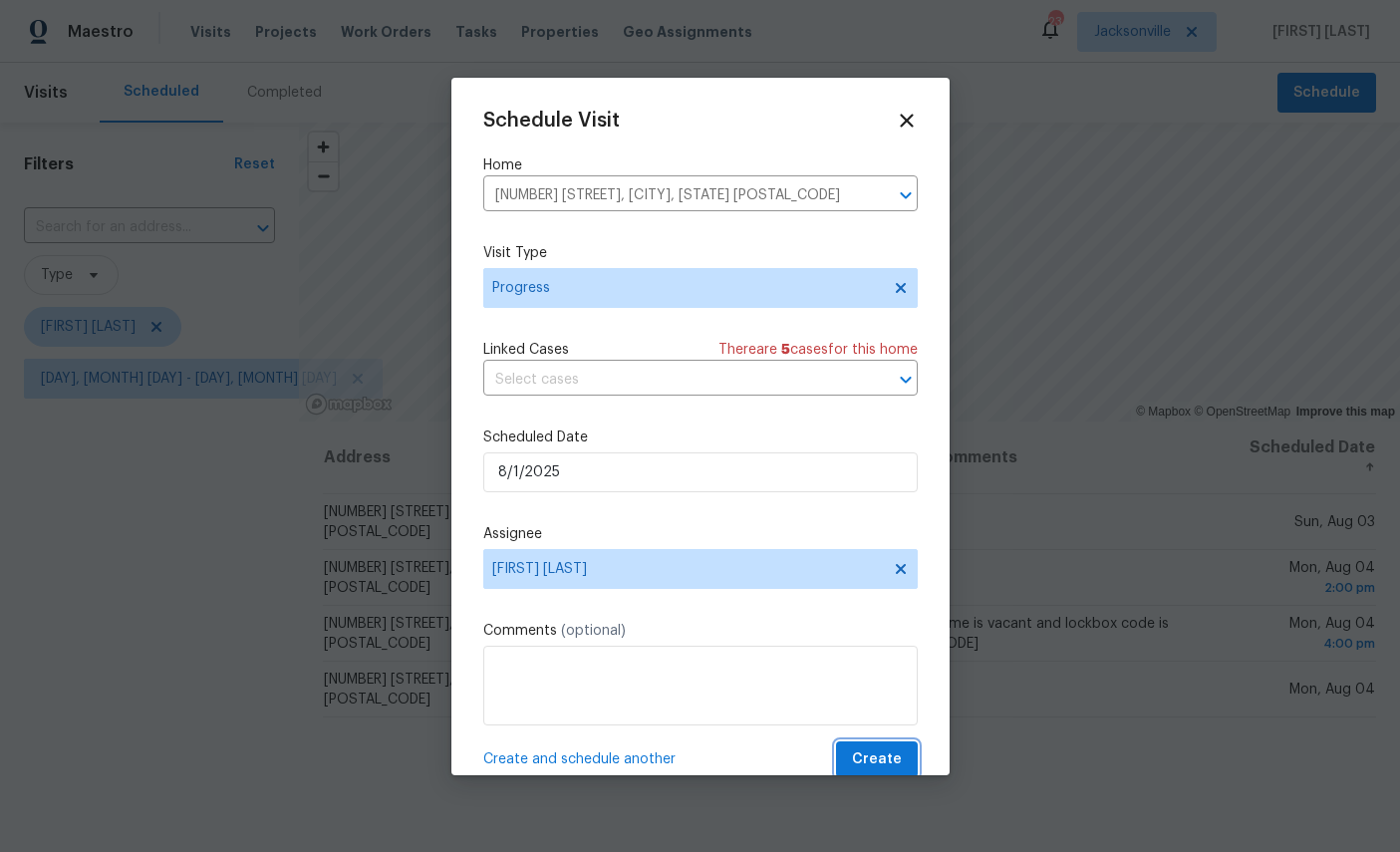 click on "Create" at bounding box center [877, 759] 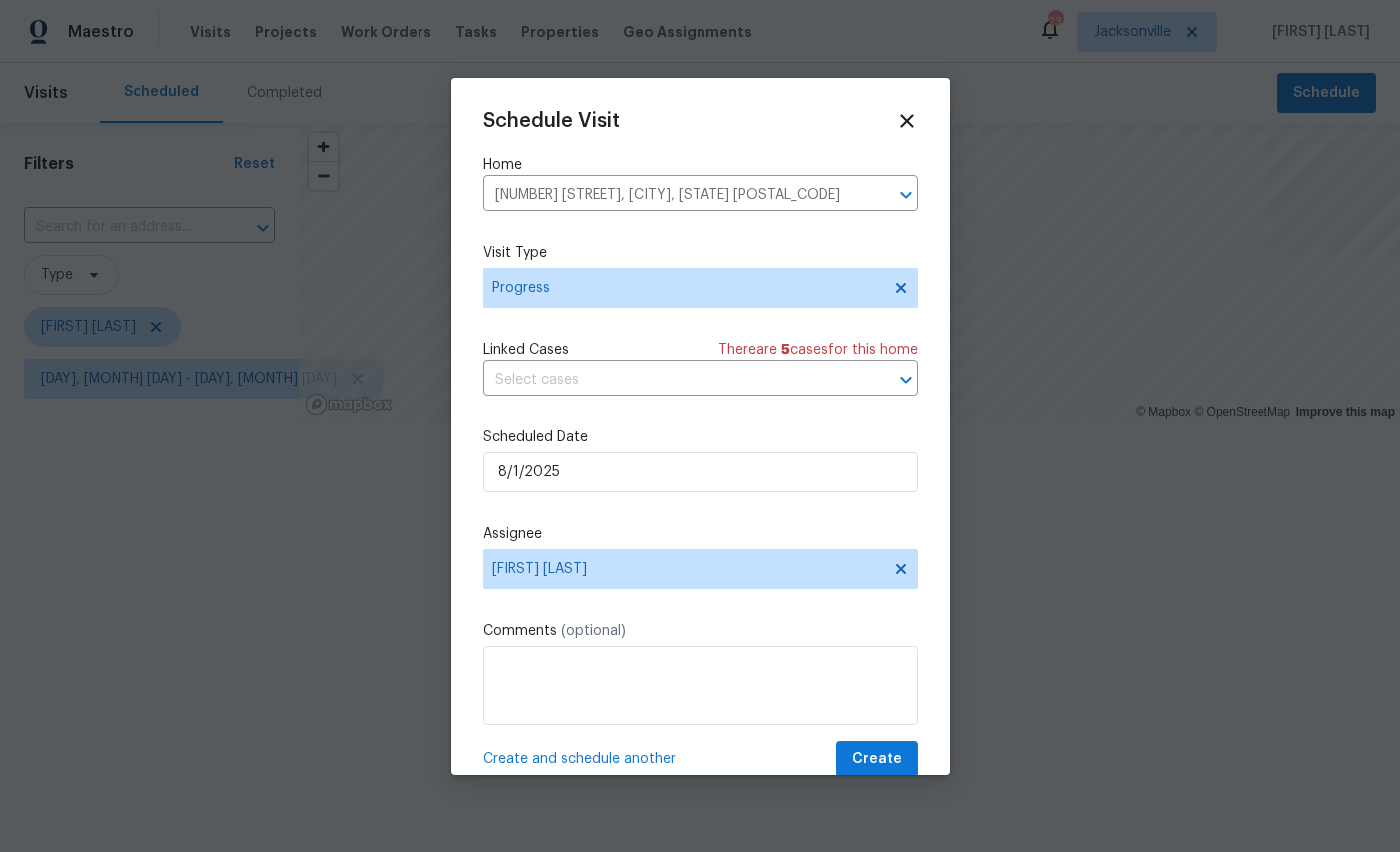 scroll, scrollTop: 0, scrollLeft: 0, axis: both 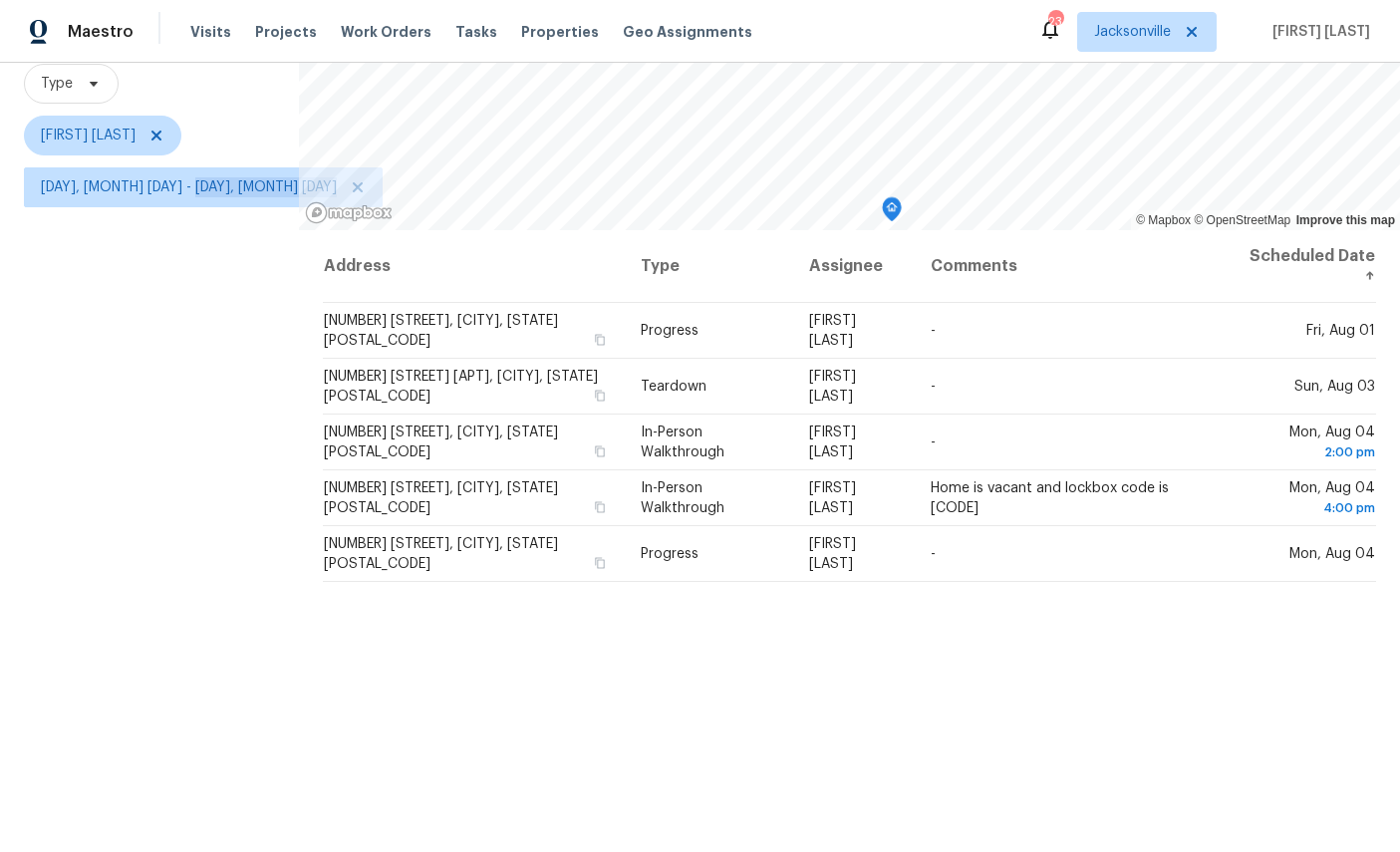 click 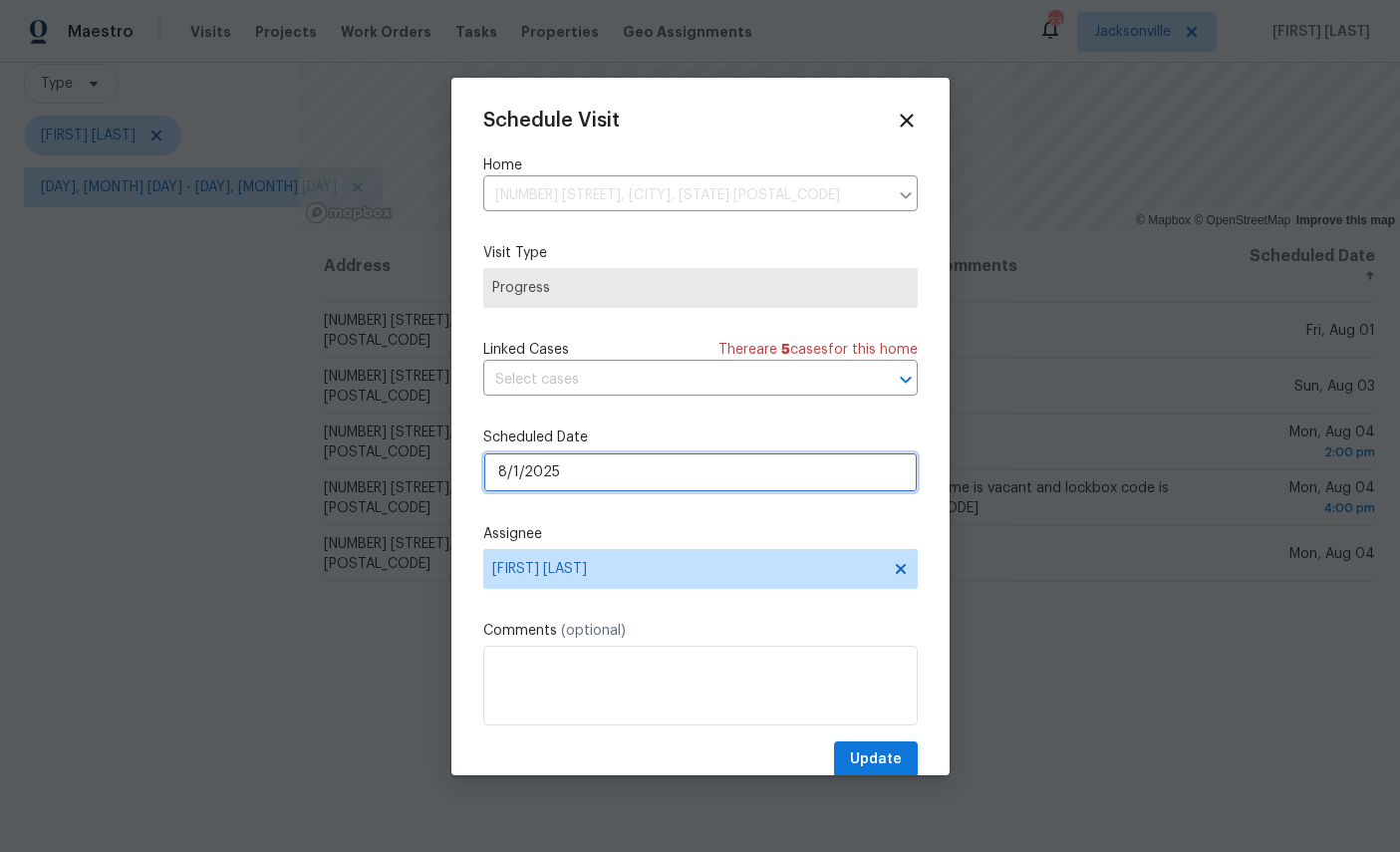 click on "8/1/2025" at bounding box center [700, 472] 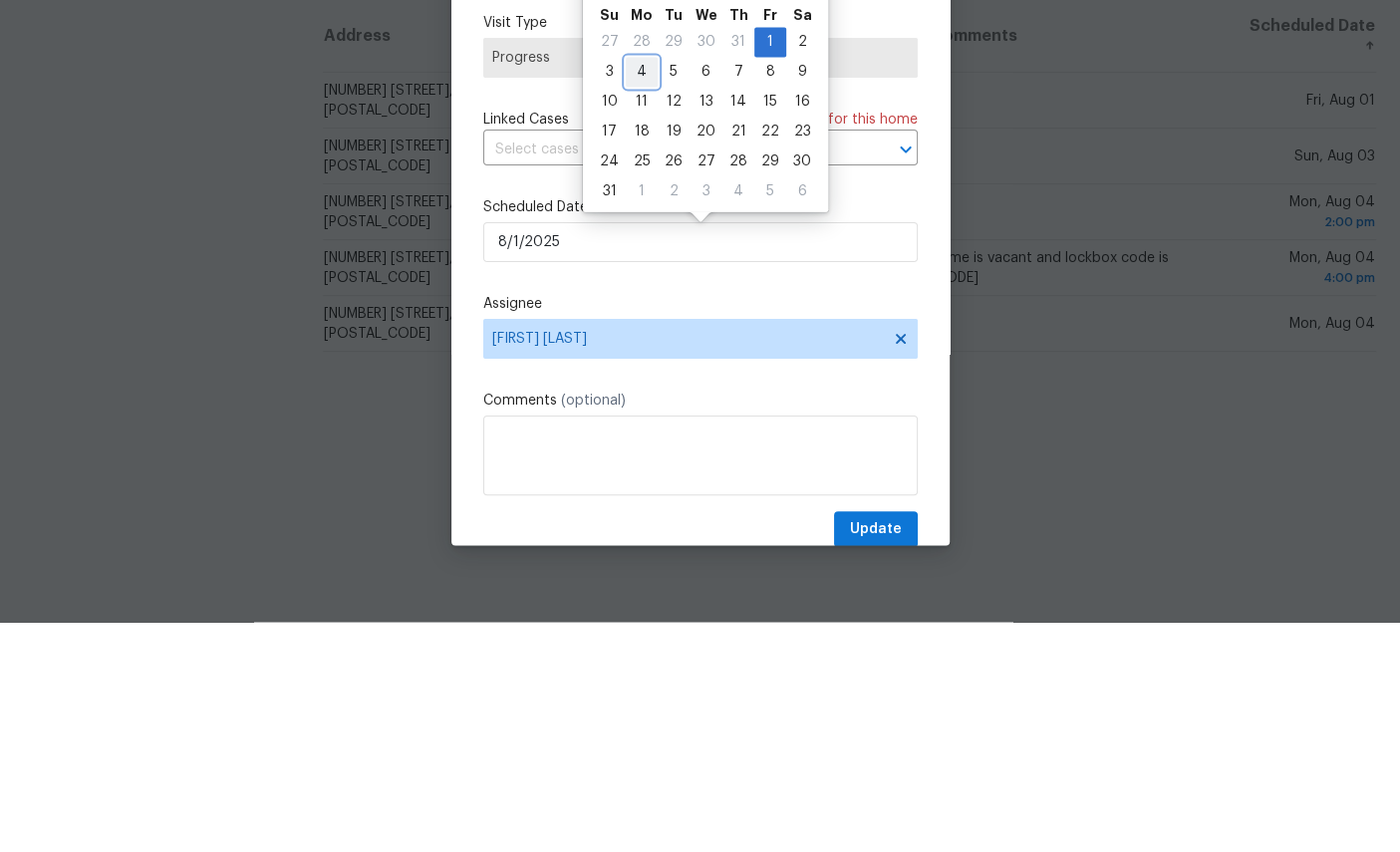click on "4" at bounding box center (642, 302) 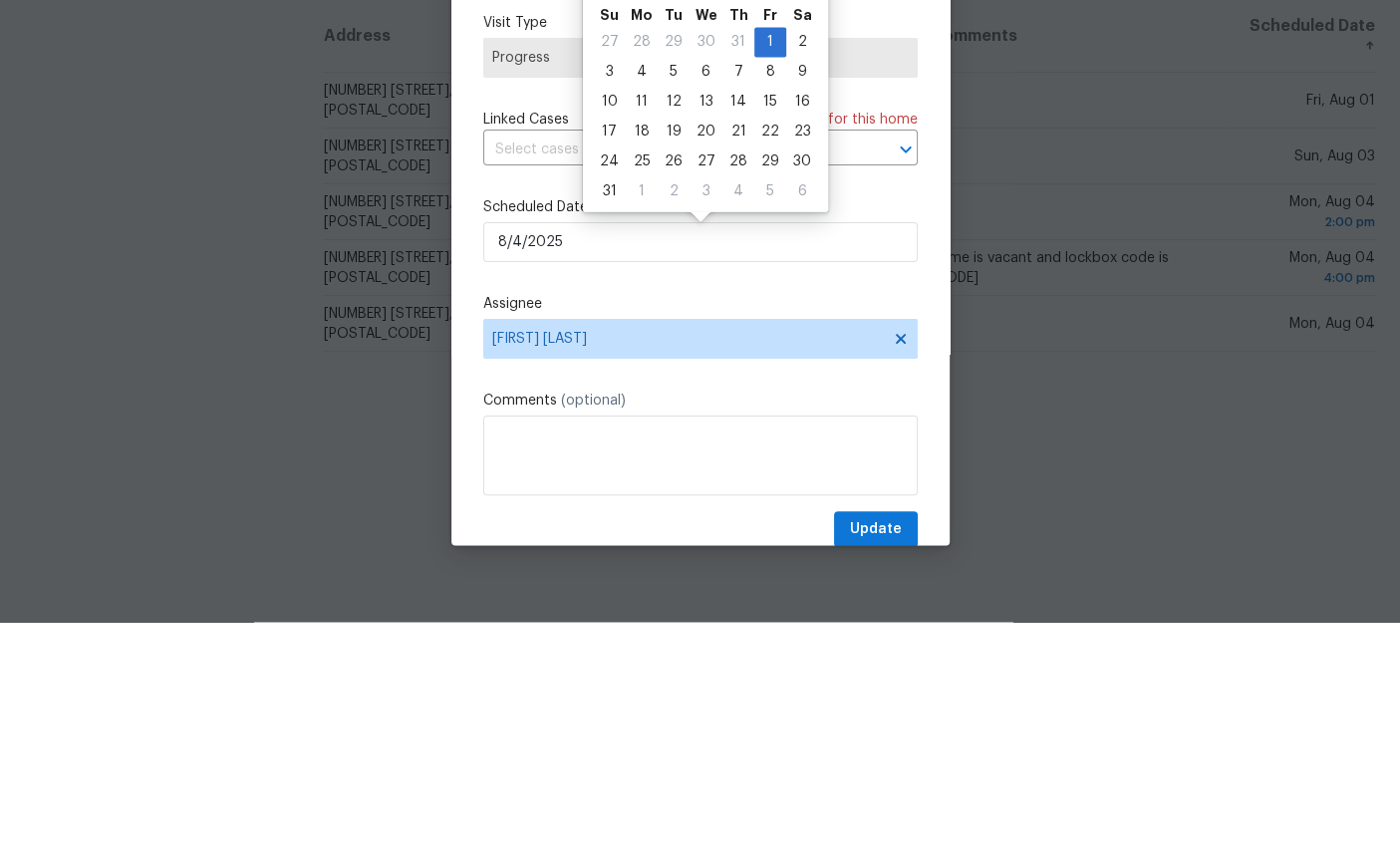 scroll, scrollTop: 75, scrollLeft: 0, axis: vertical 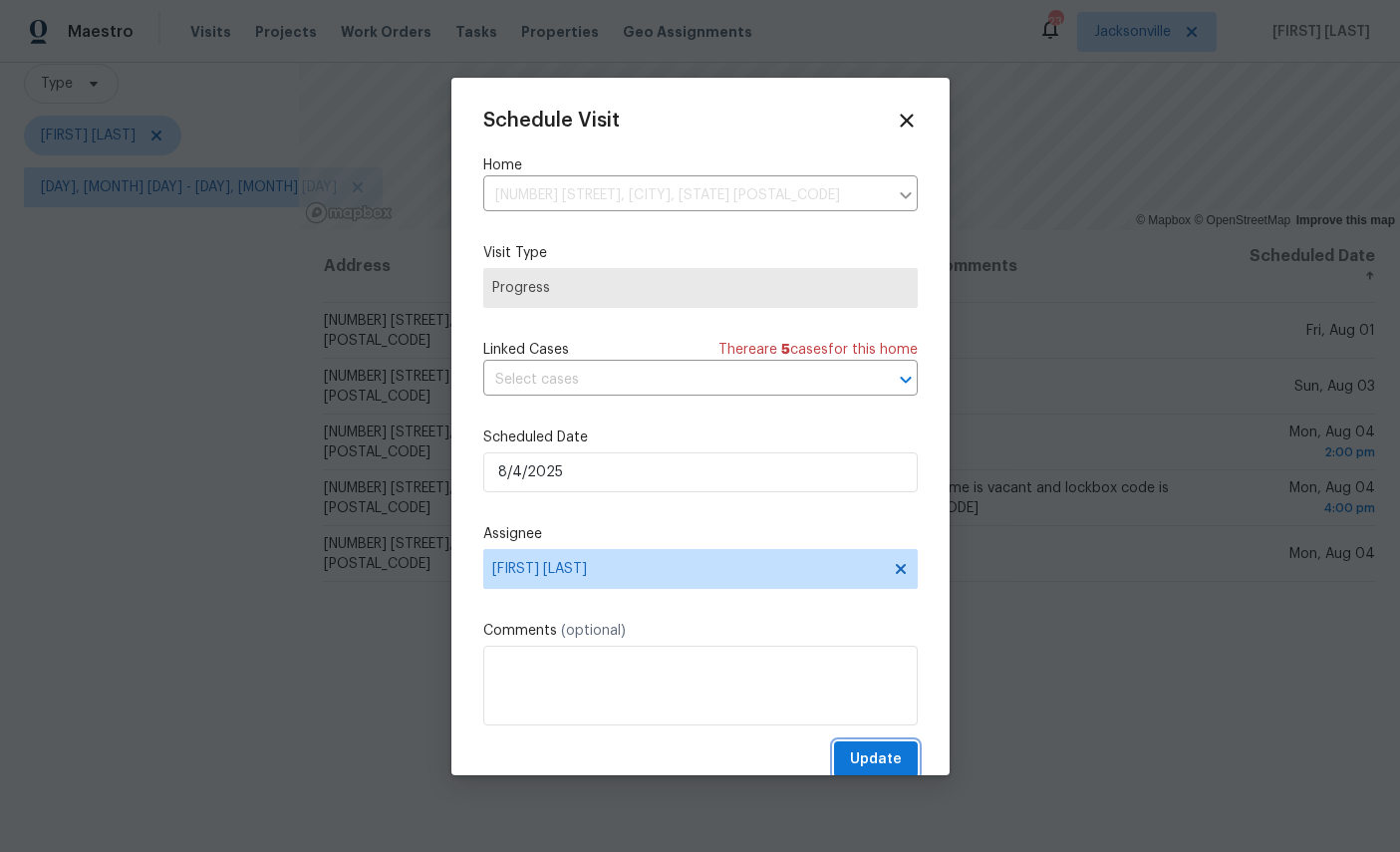 click on "Update" at bounding box center [876, 759] 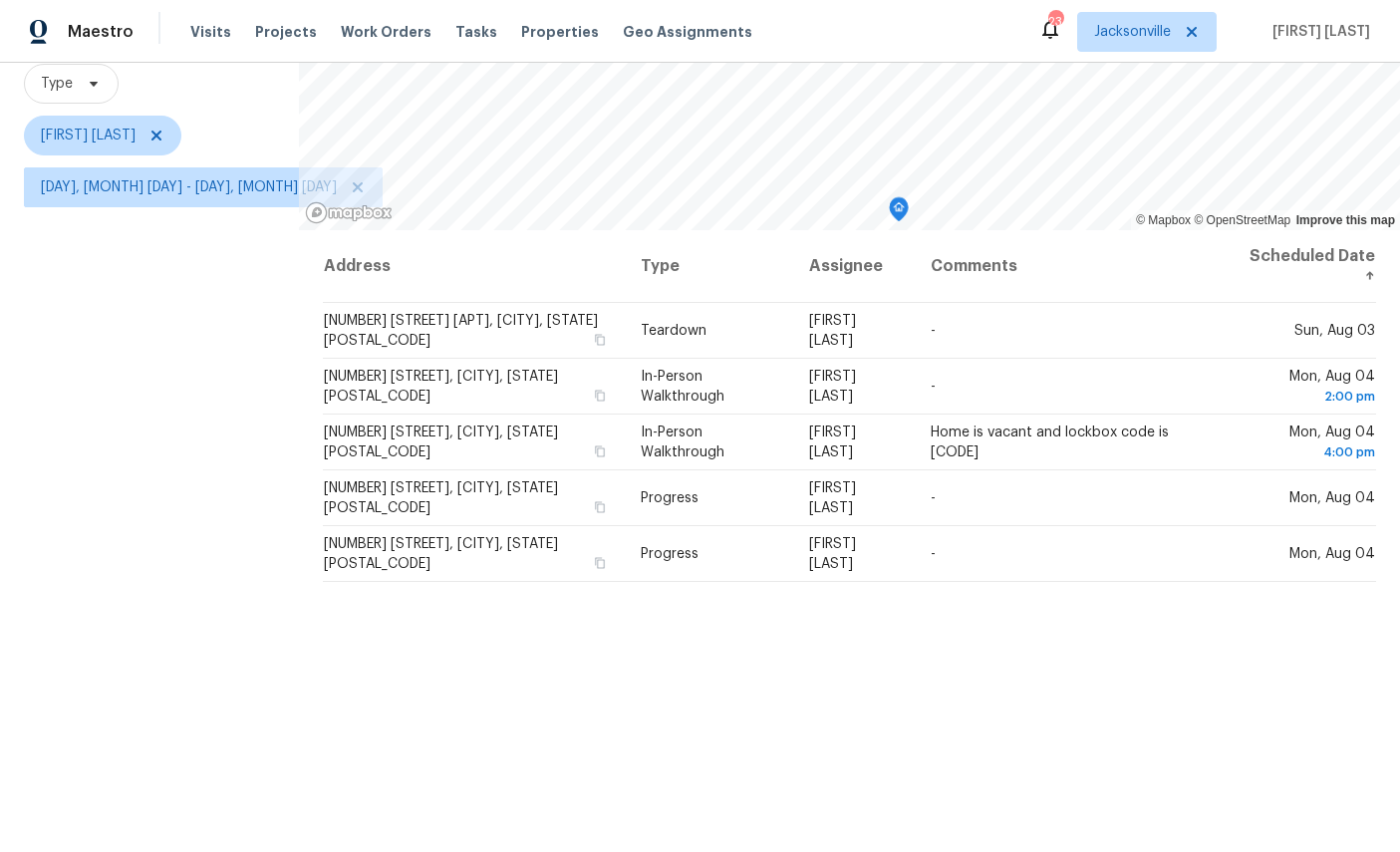 click on "Sun, Aug 03" at bounding box center (1303, 331) 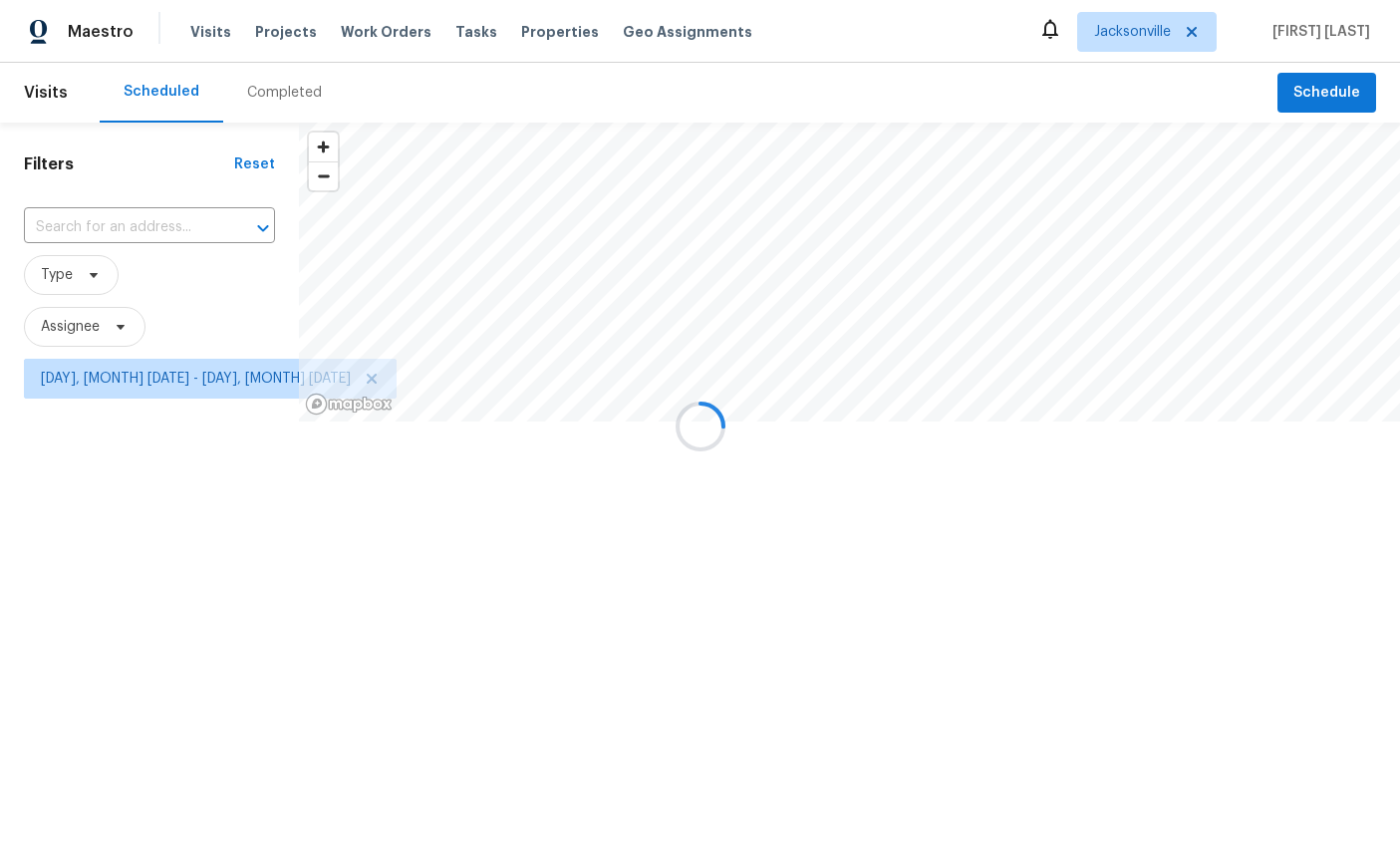 scroll, scrollTop: 0, scrollLeft: 0, axis: both 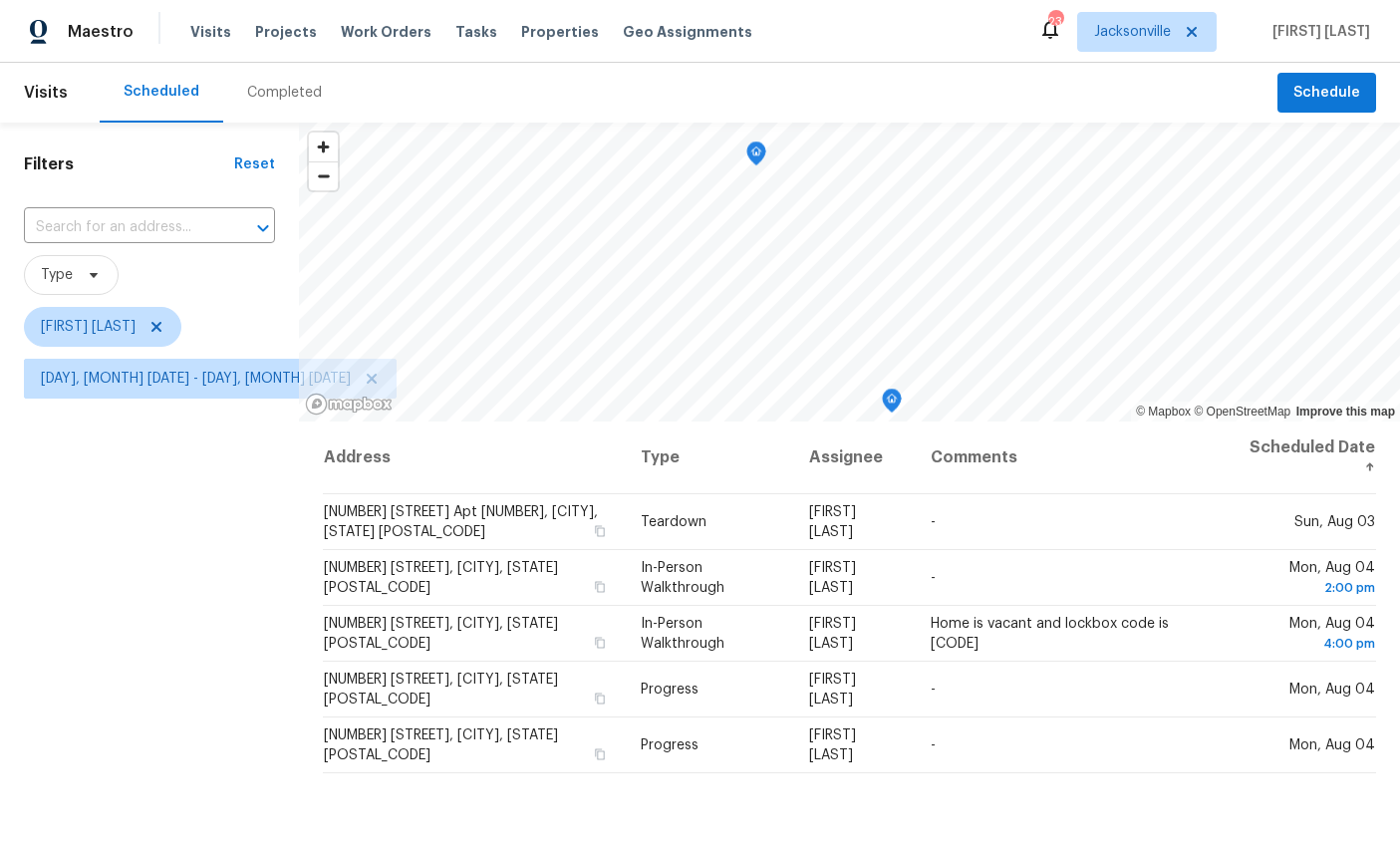 click 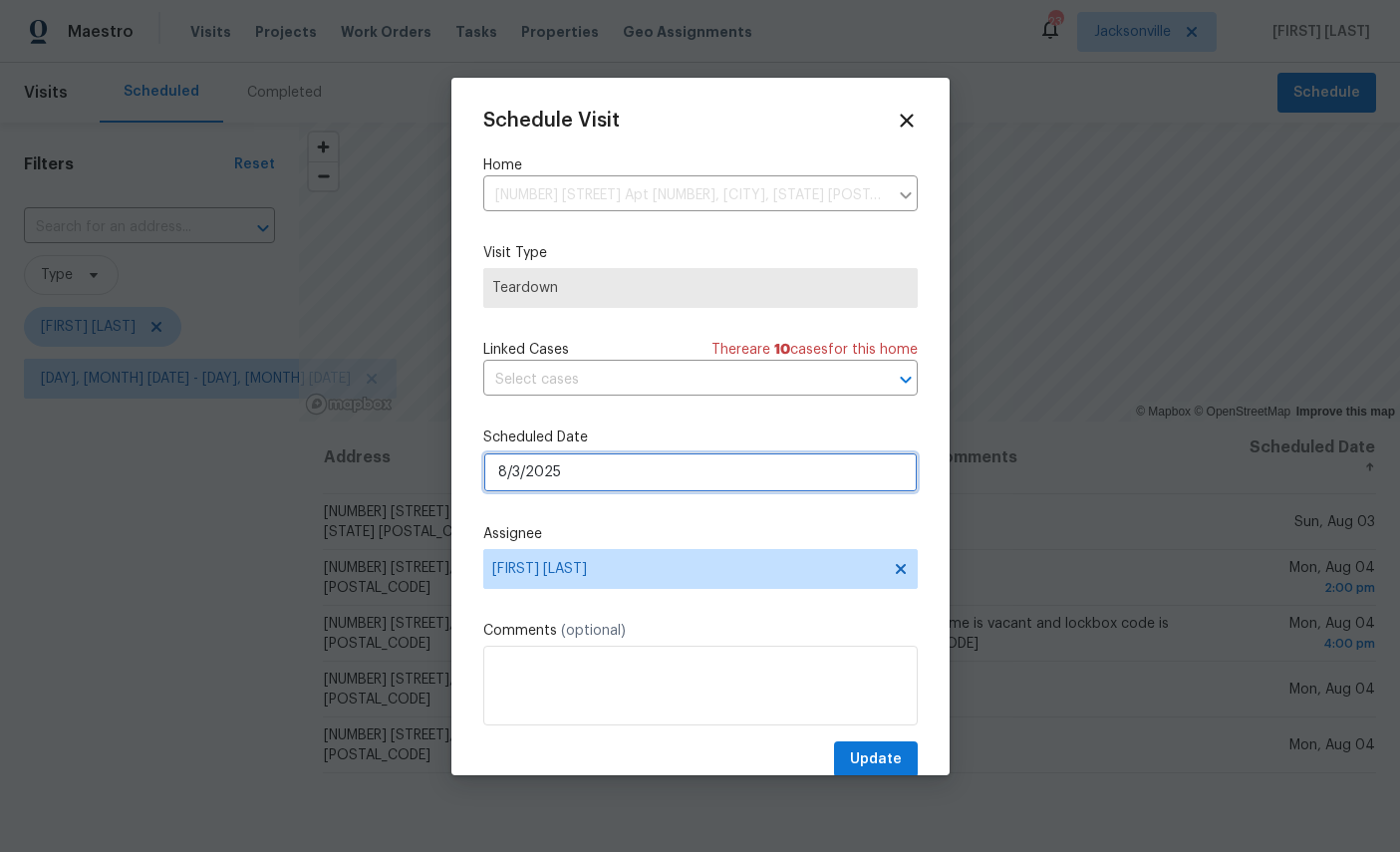 click on "8/3/2025" at bounding box center [700, 472] 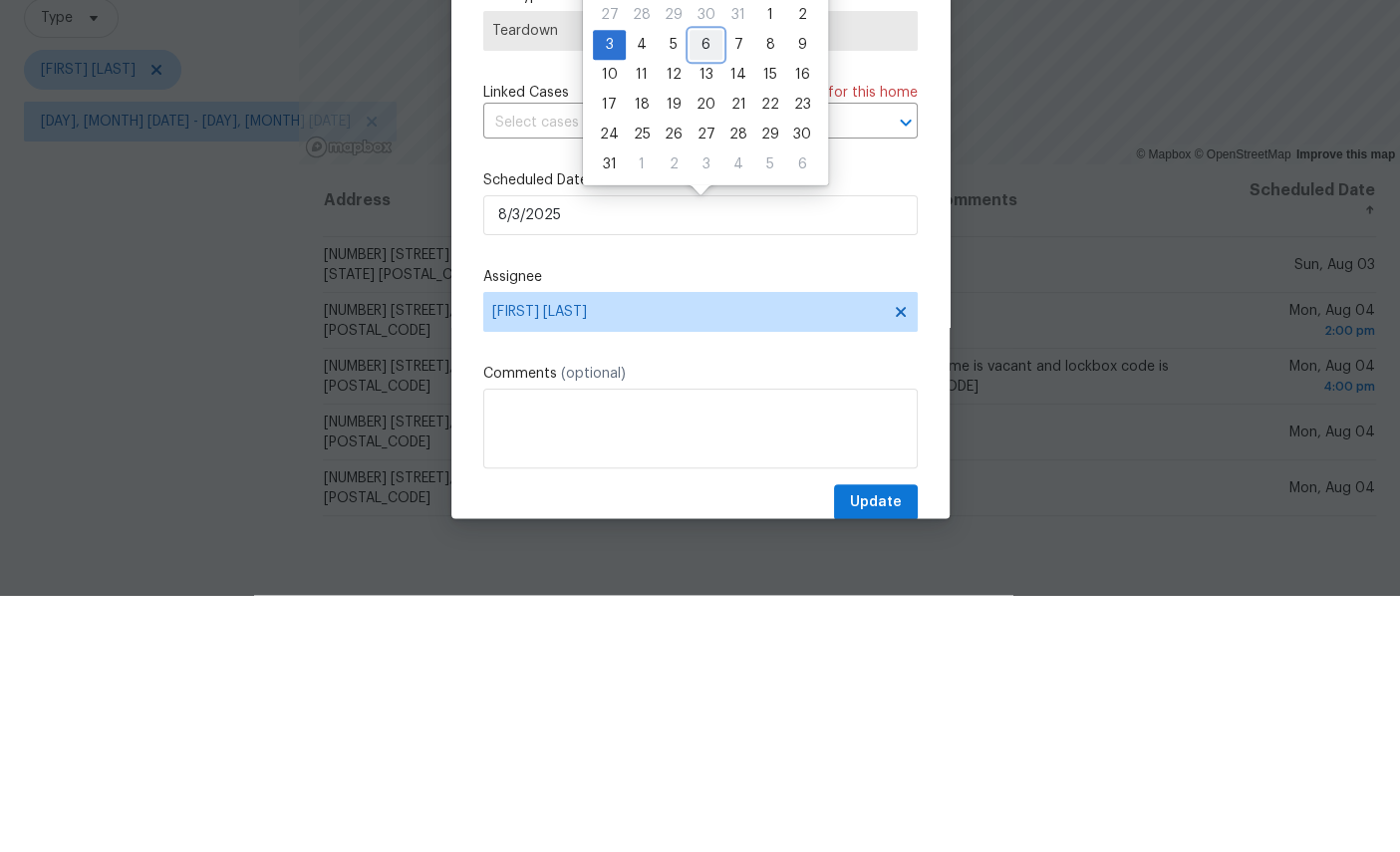 click on "6" at bounding box center (705, 302) 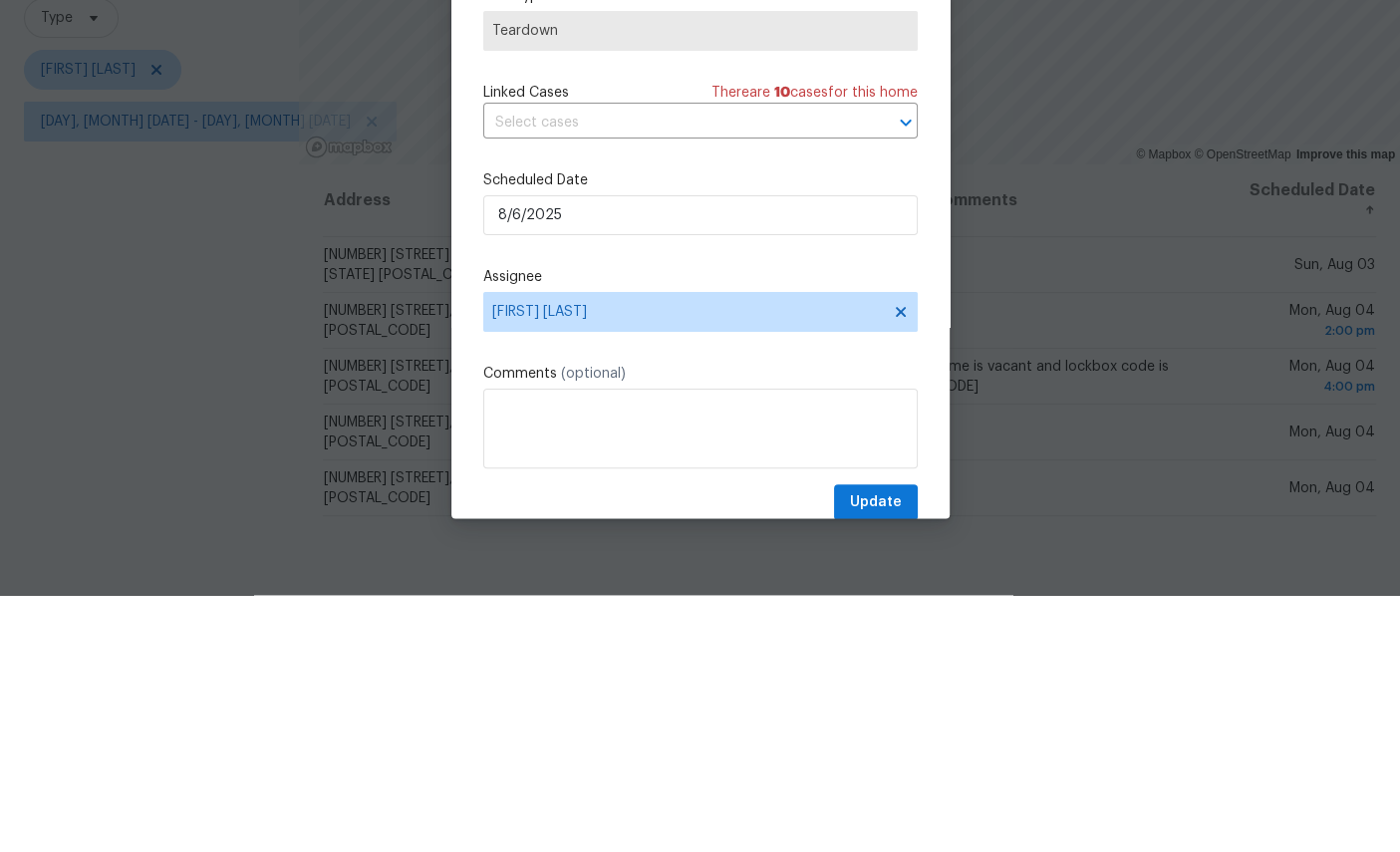 scroll, scrollTop: 75, scrollLeft: 0, axis: vertical 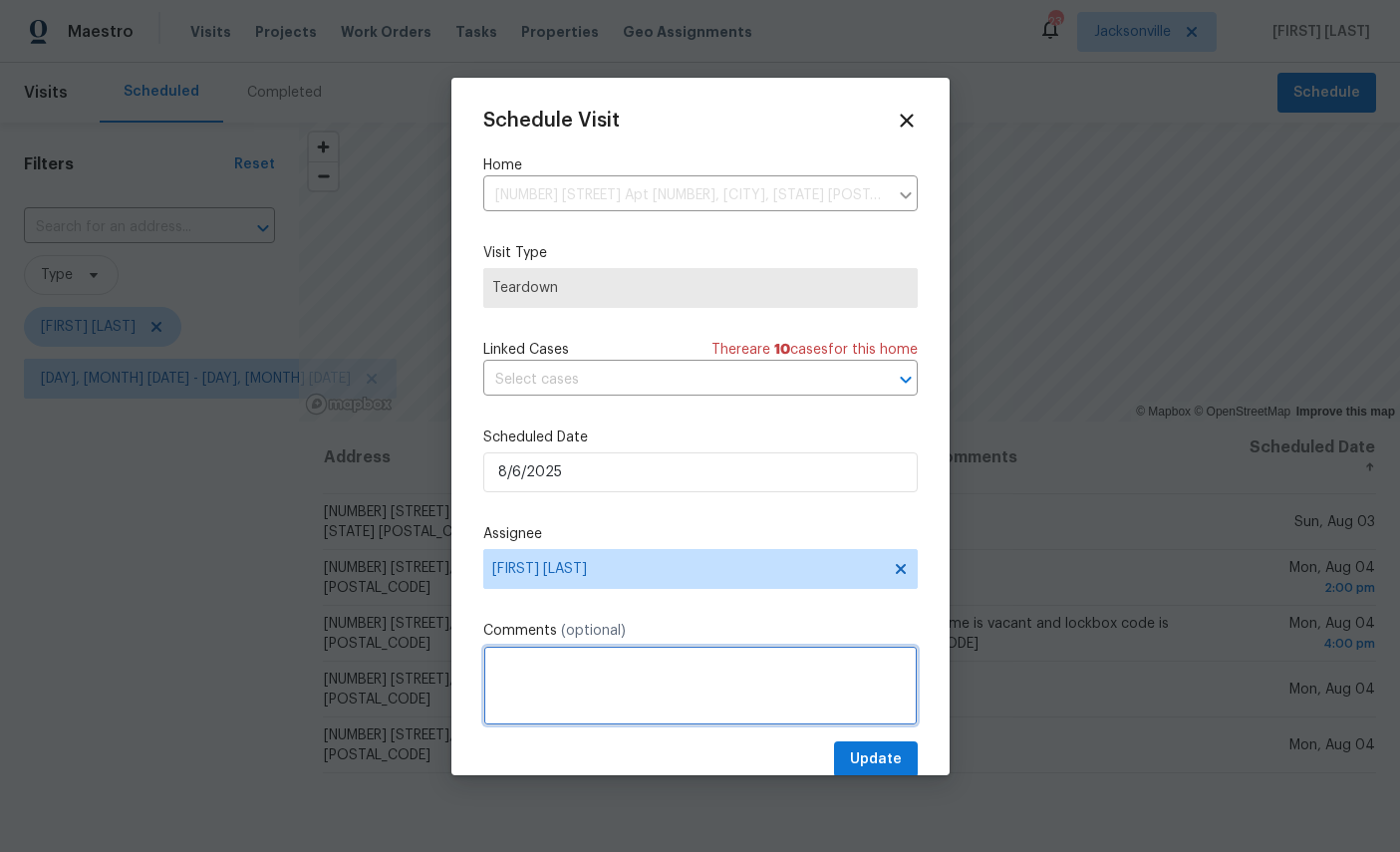 click at bounding box center (700, 686) 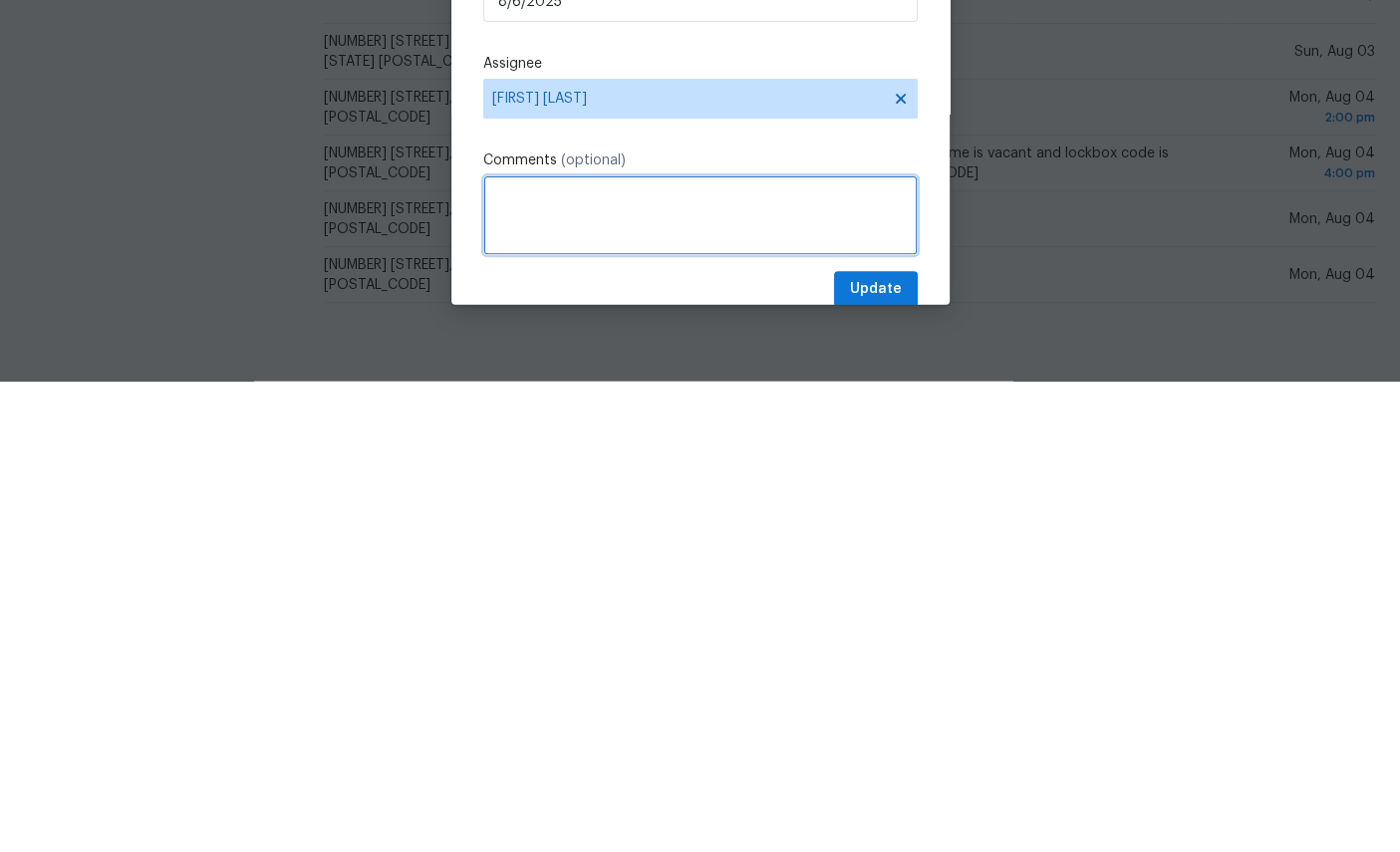 scroll, scrollTop: 75, scrollLeft: 0, axis: vertical 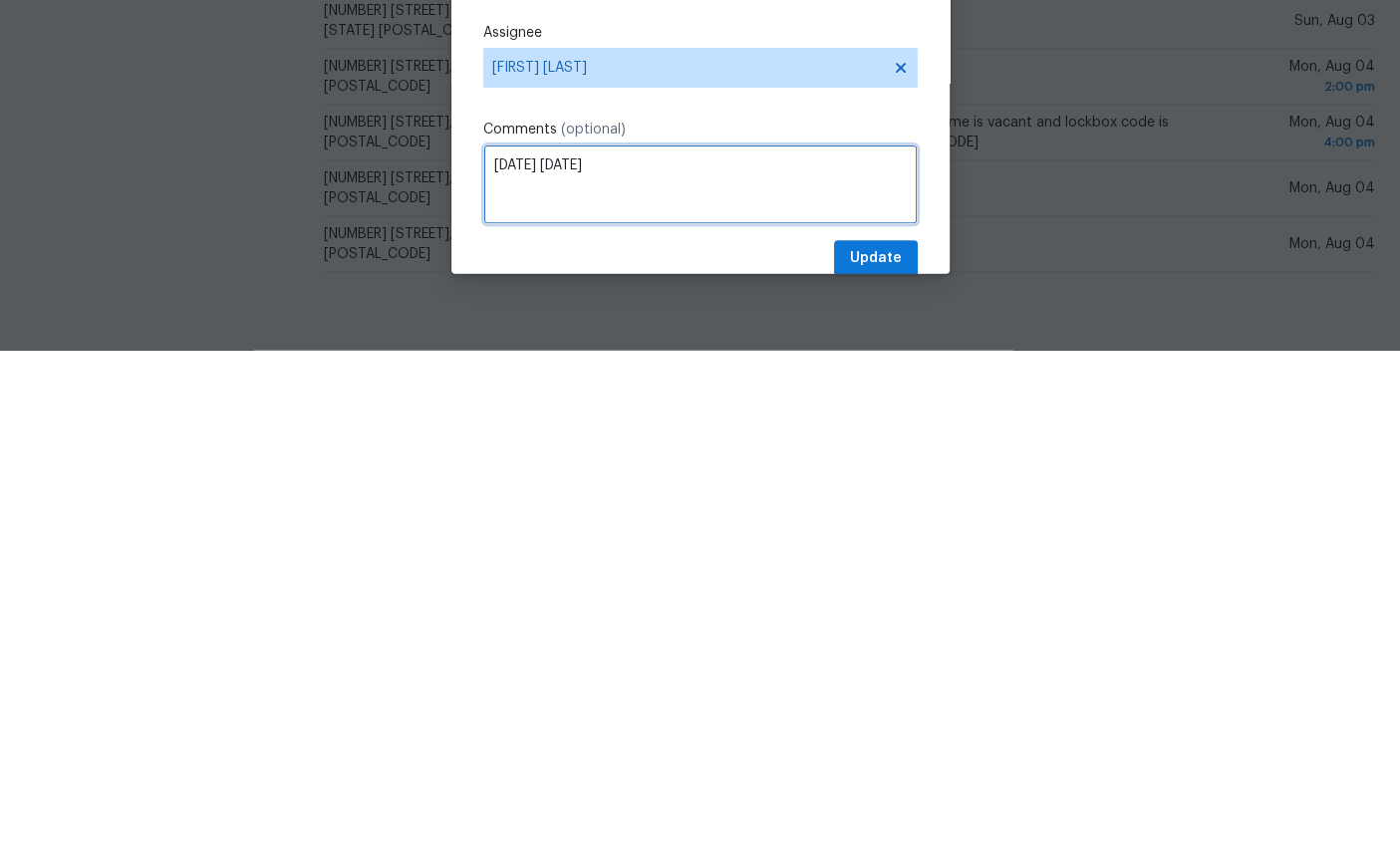 type on "COE 8/7" 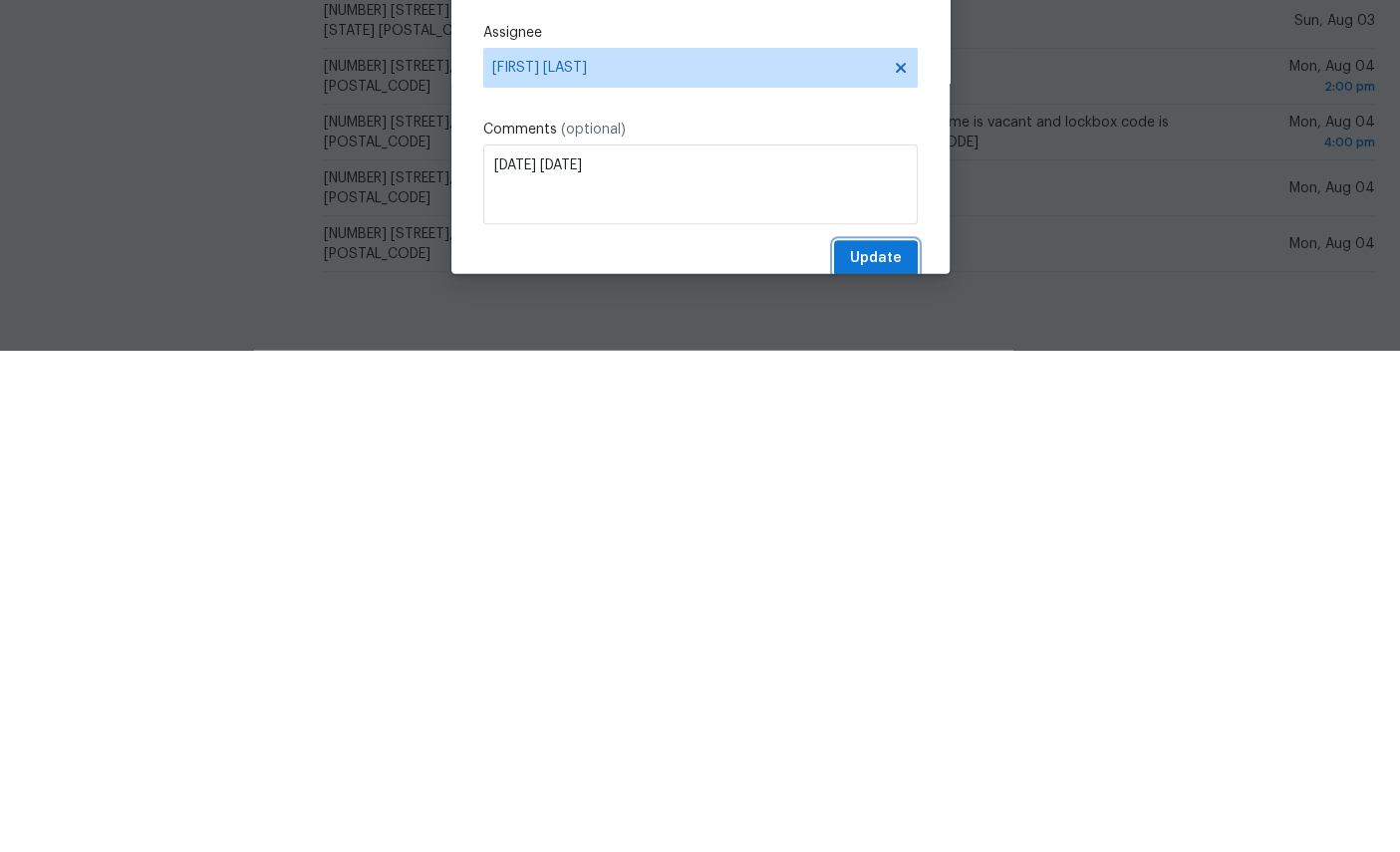 click on "Update" at bounding box center [876, 759] 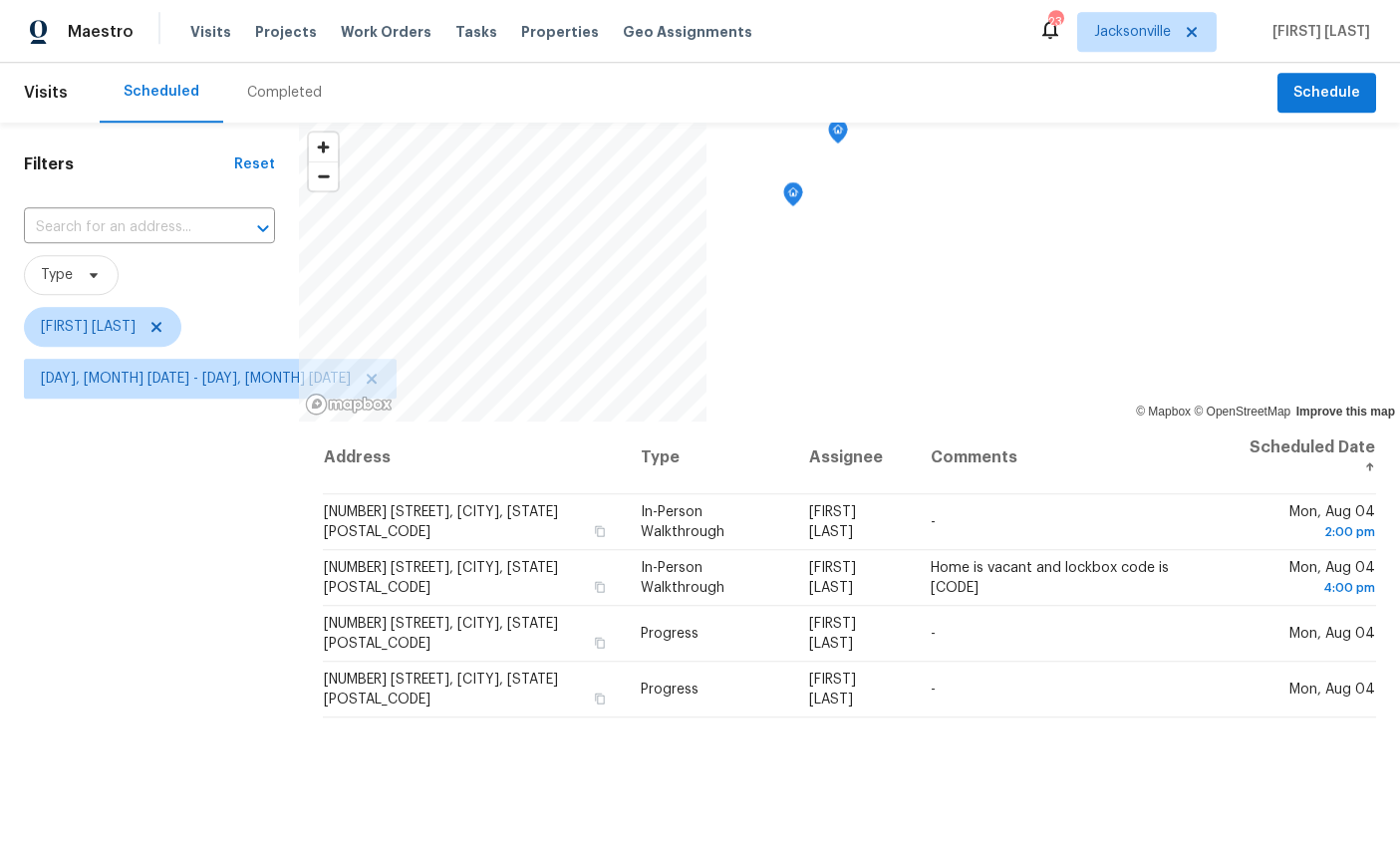scroll, scrollTop: 38, scrollLeft: 0, axis: vertical 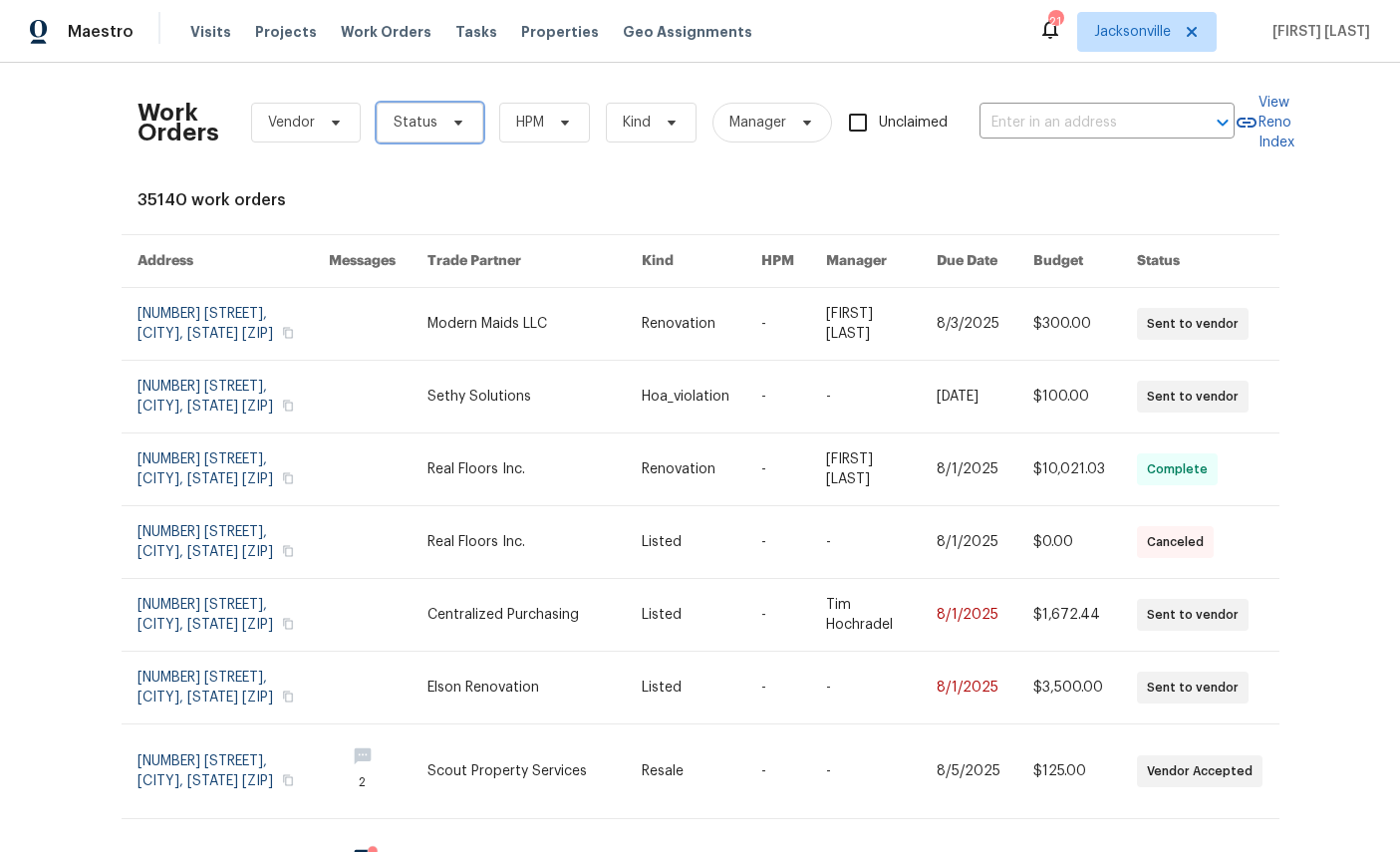 click at bounding box center (455, 123) 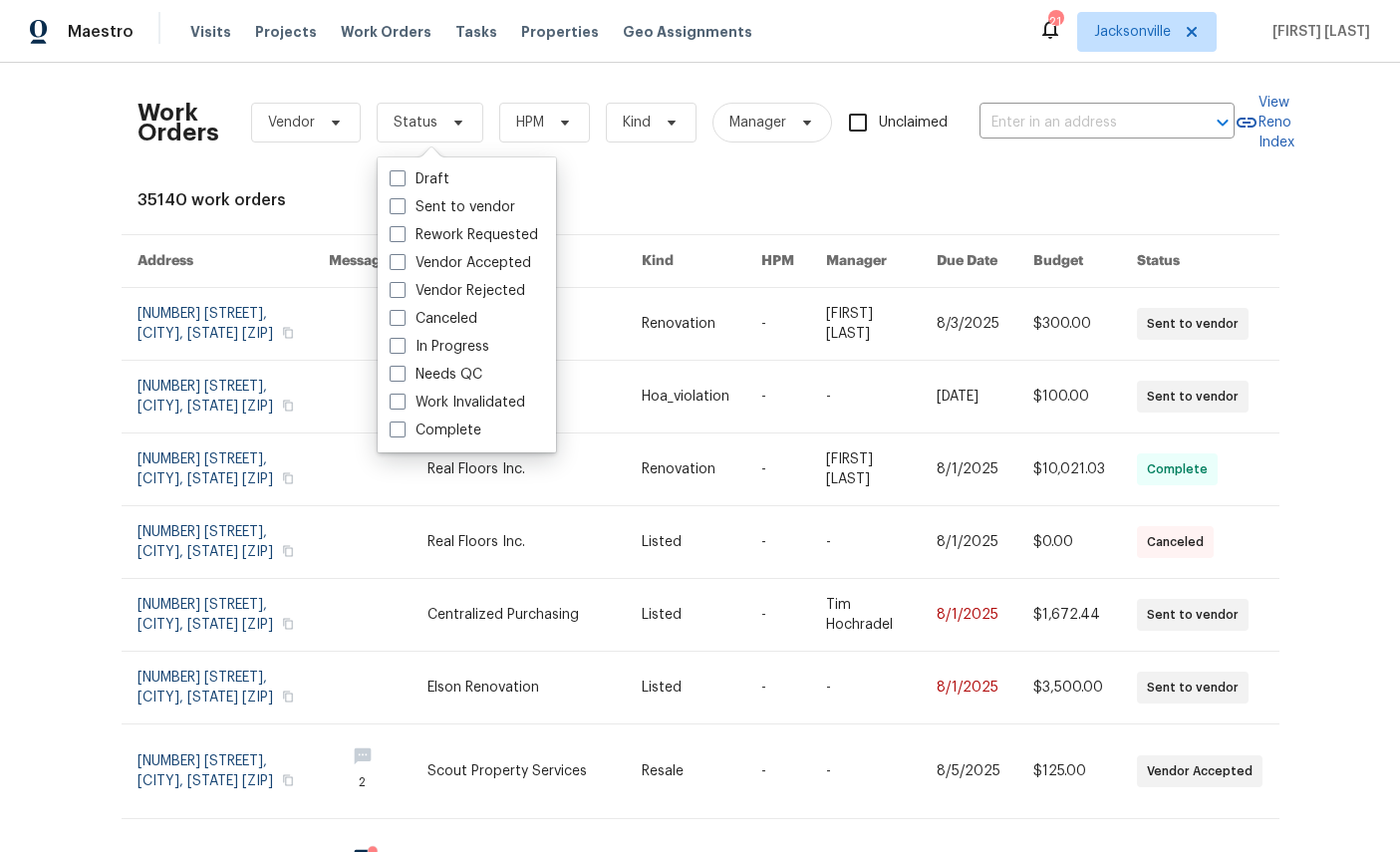 click on "Needs QC" at bounding box center (435, 375) 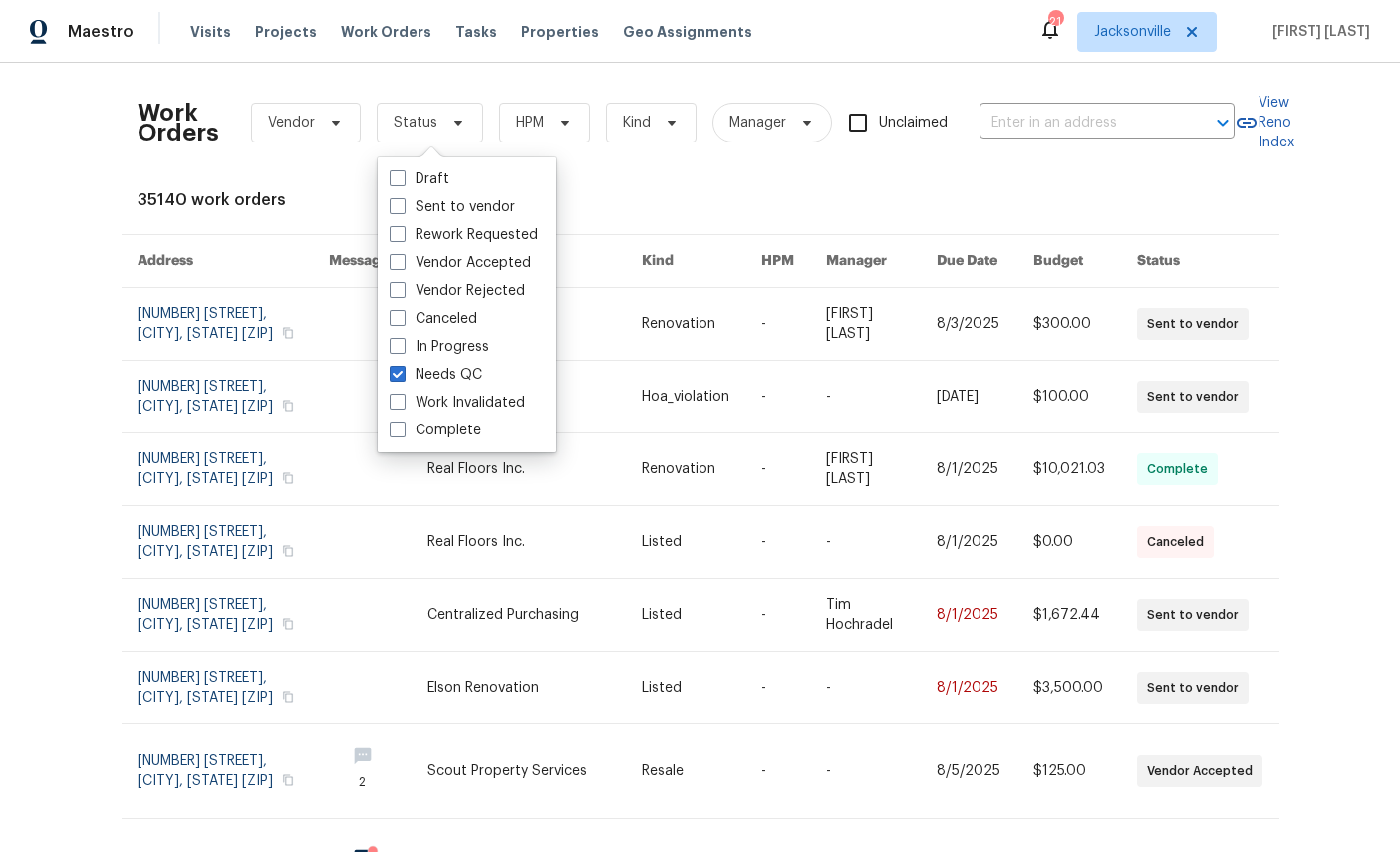 checkbox on "true" 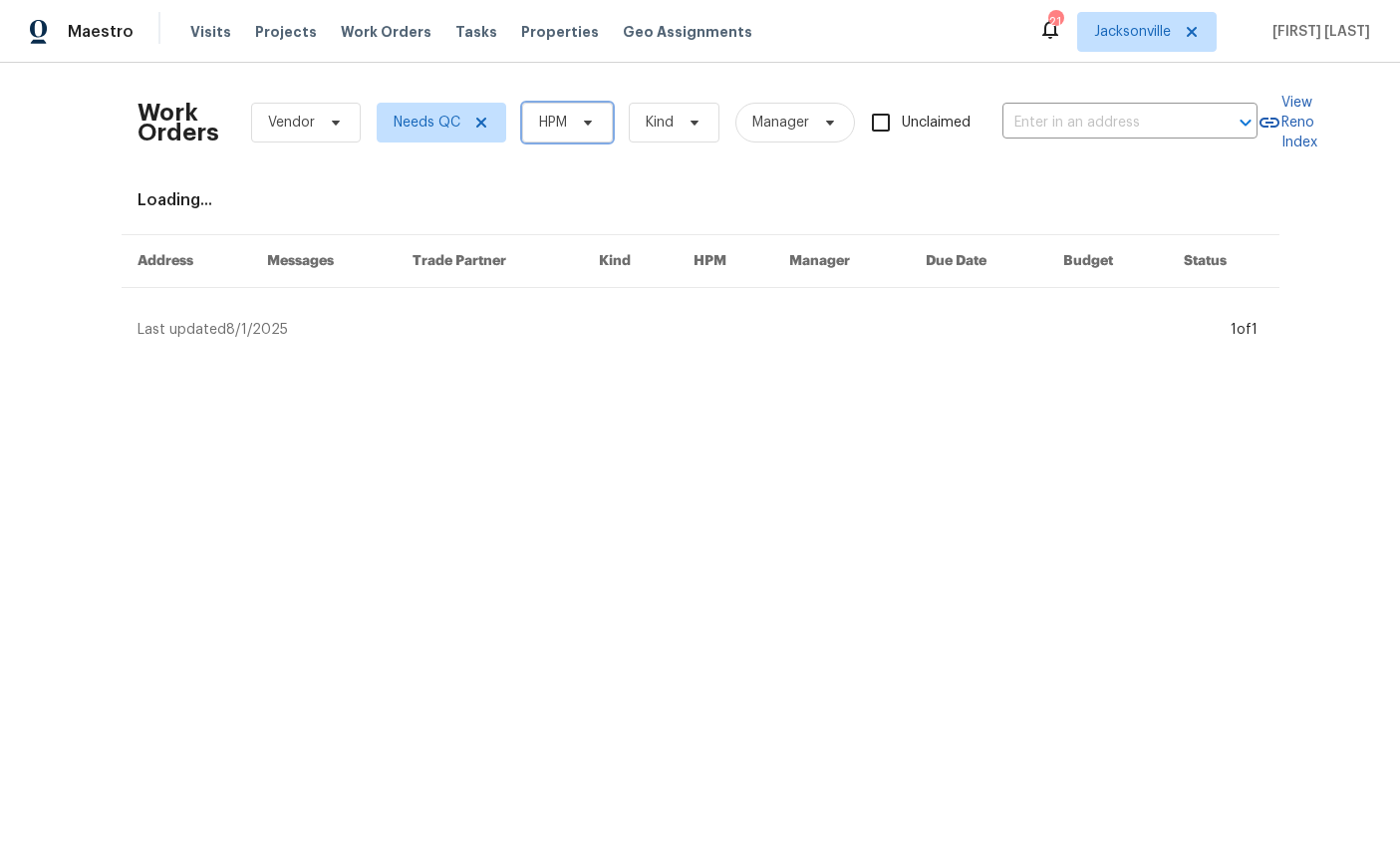 click on "HPM" at bounding box center (553, 123) 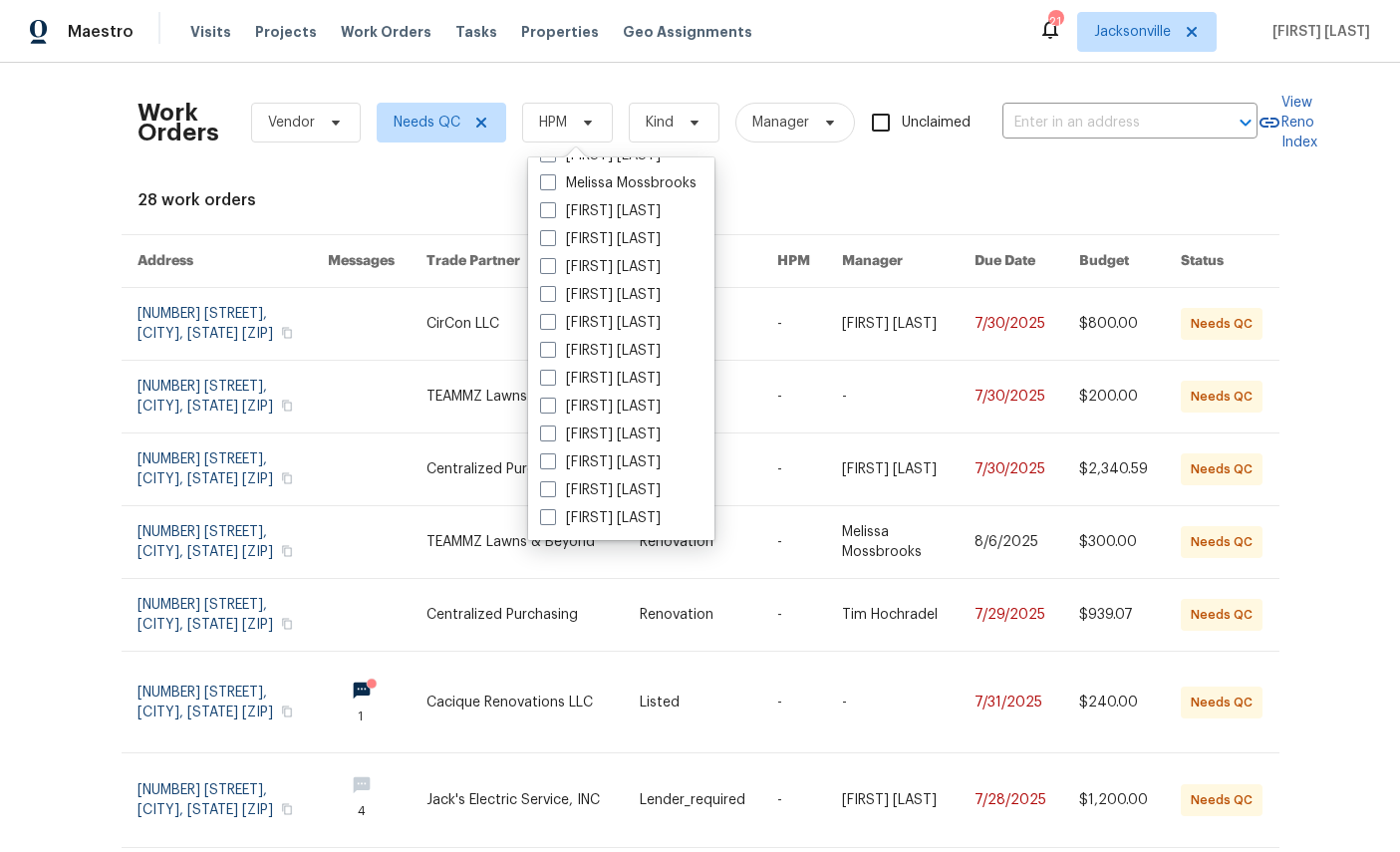 scroll, scrollTop: 387, scrollLeft: 0, axis: vertical 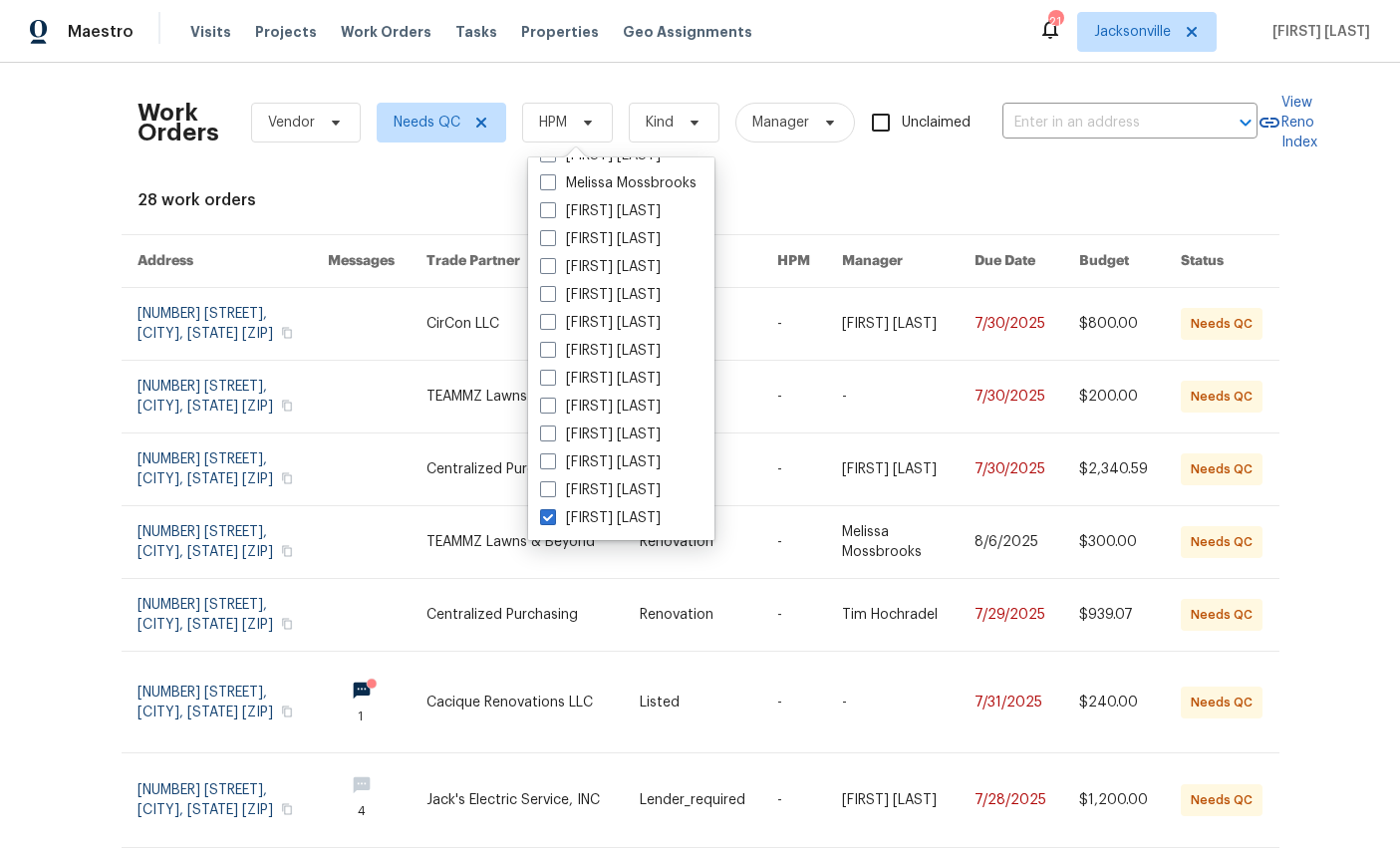 checkbox on "true" 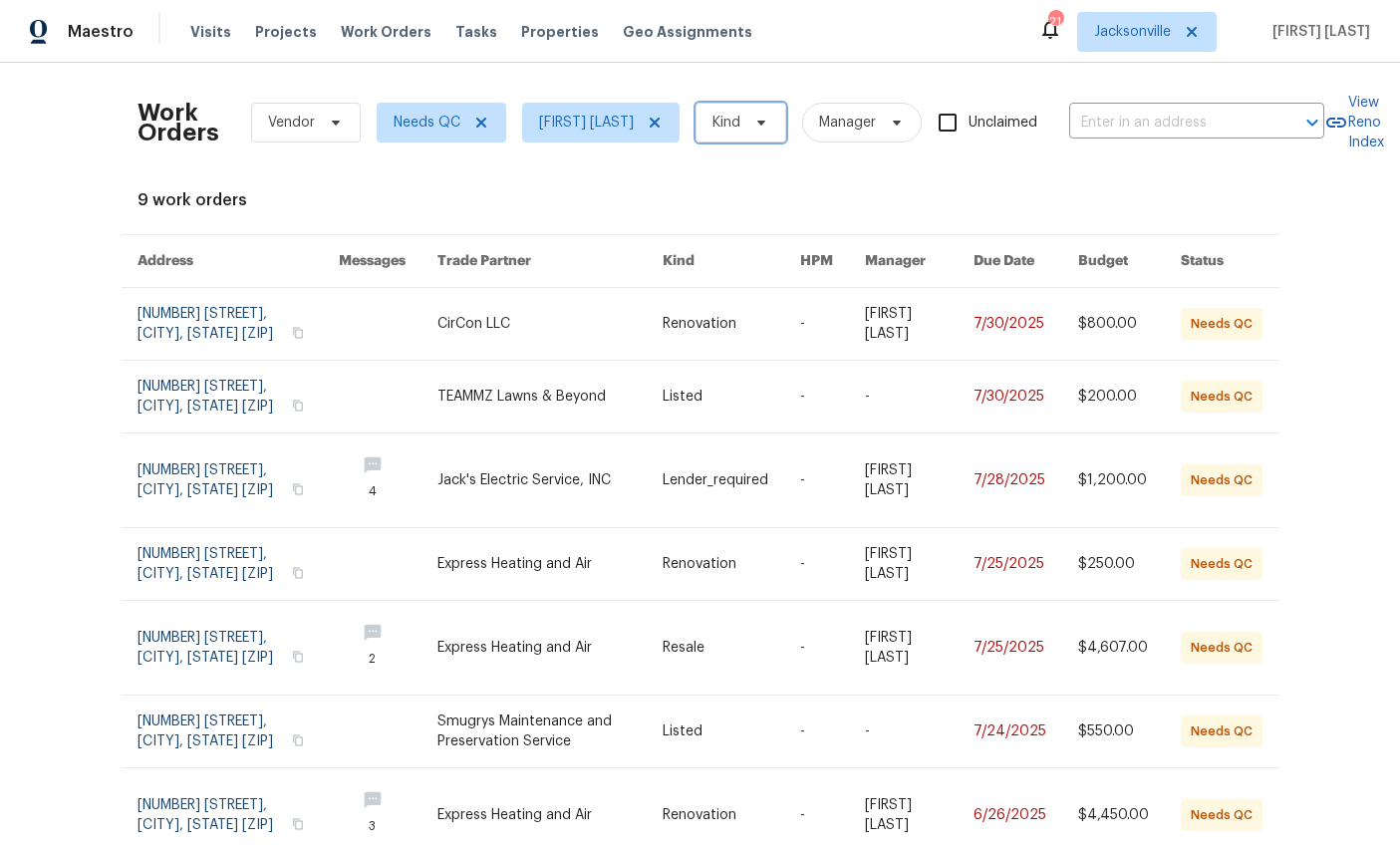 click 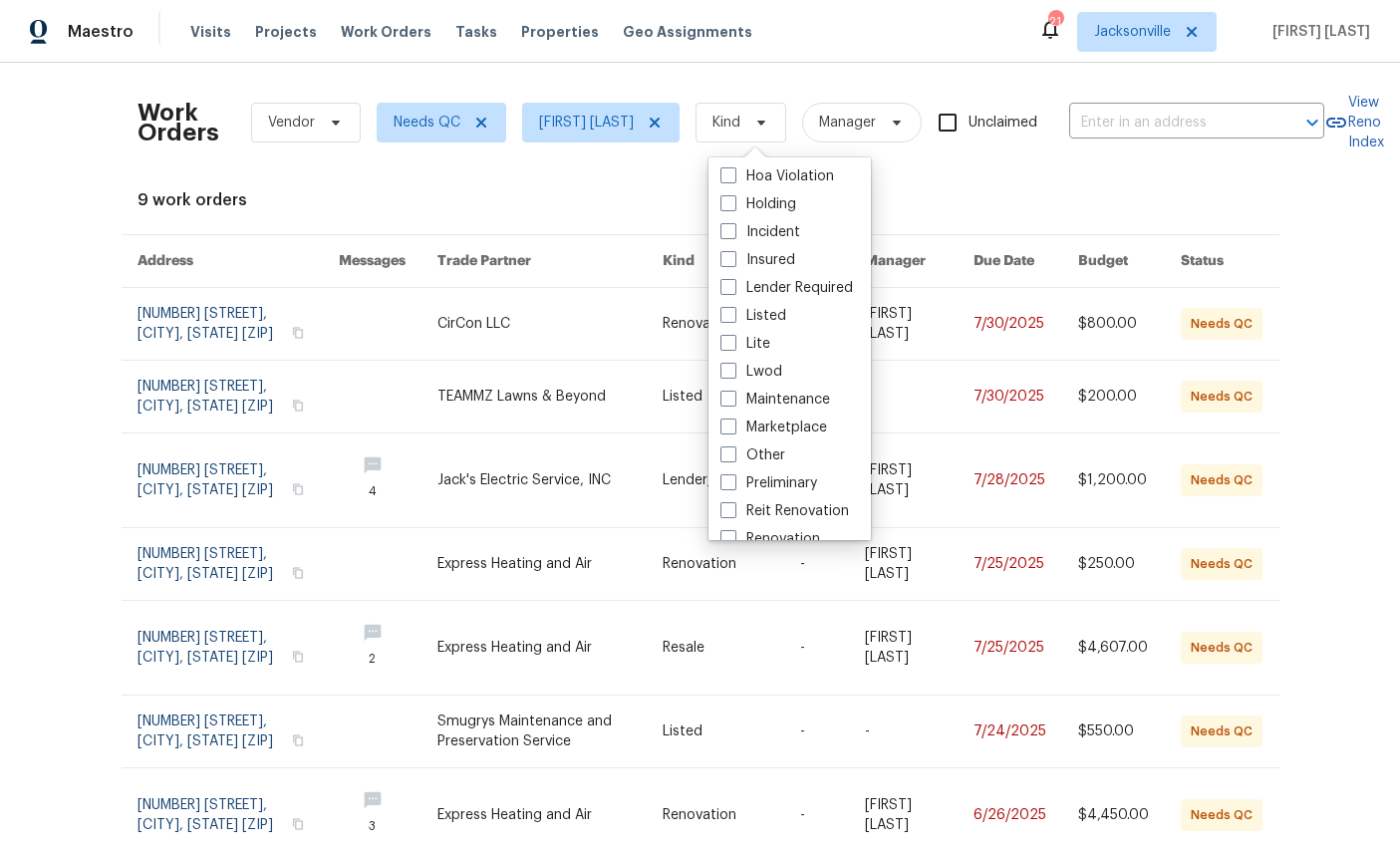 scroll, scrollTop: 142, scrollLeft: 0, axis: vertical 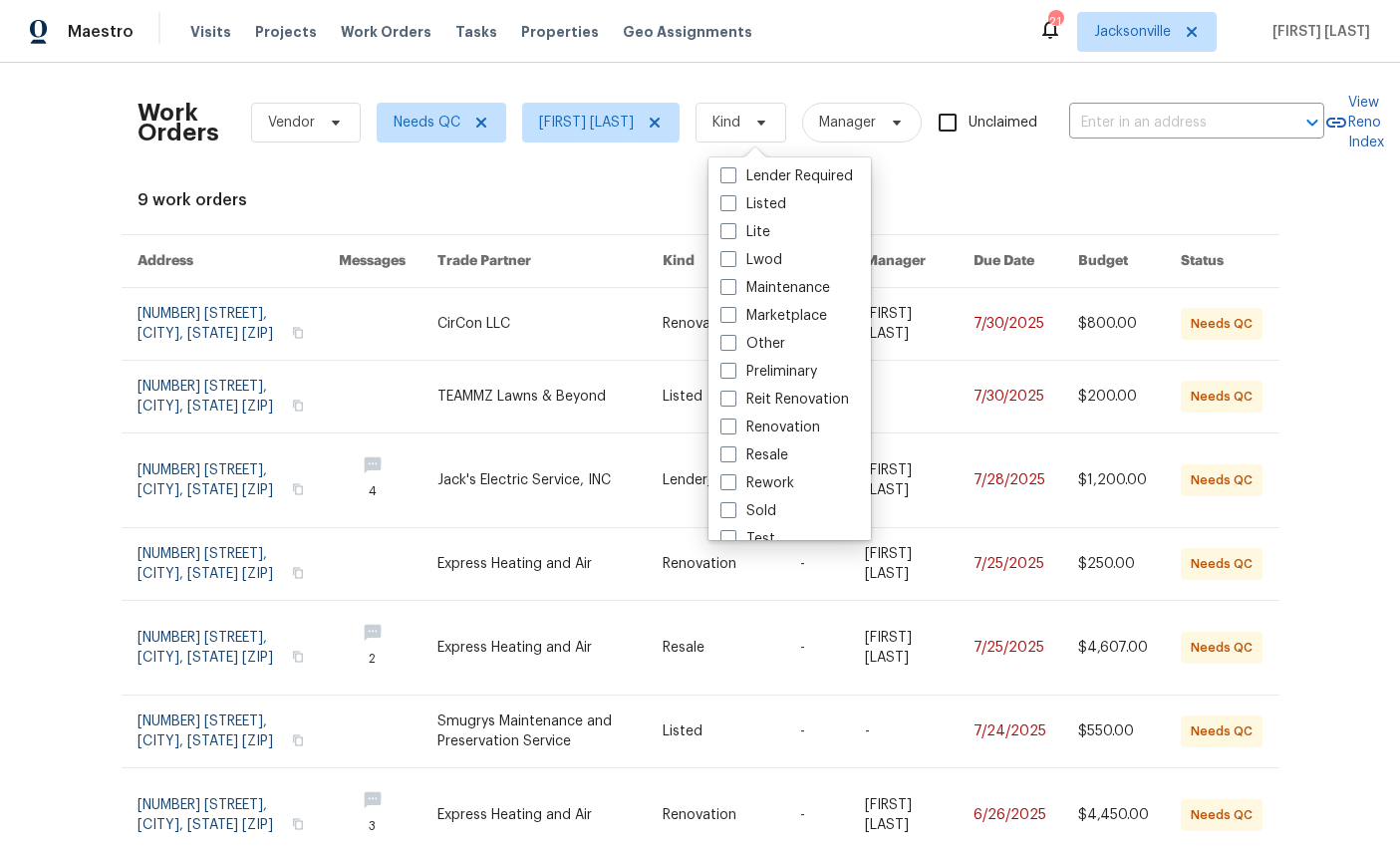 click on "Renovation" at bounding box center [770, 427] 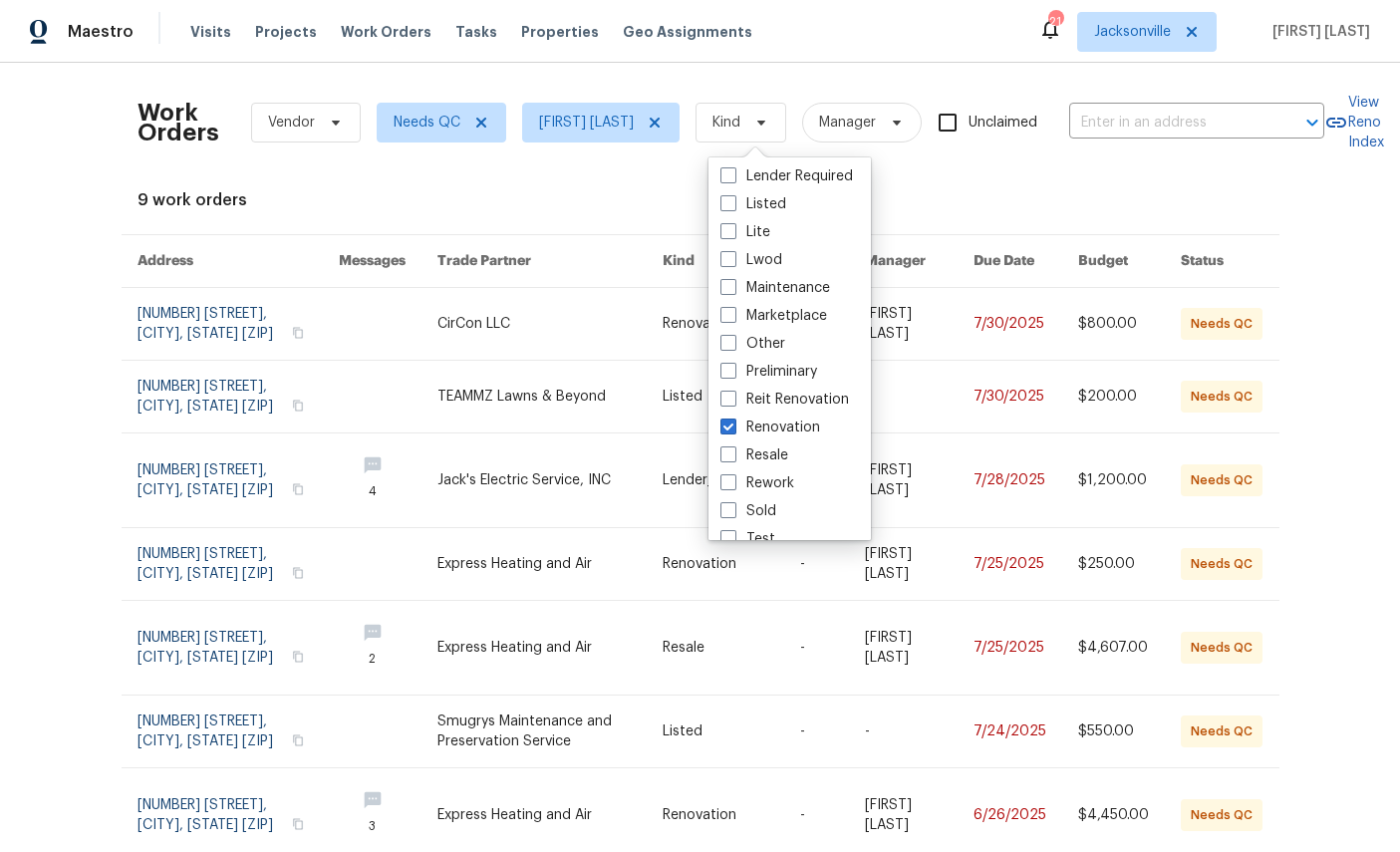 checkbox on "true" 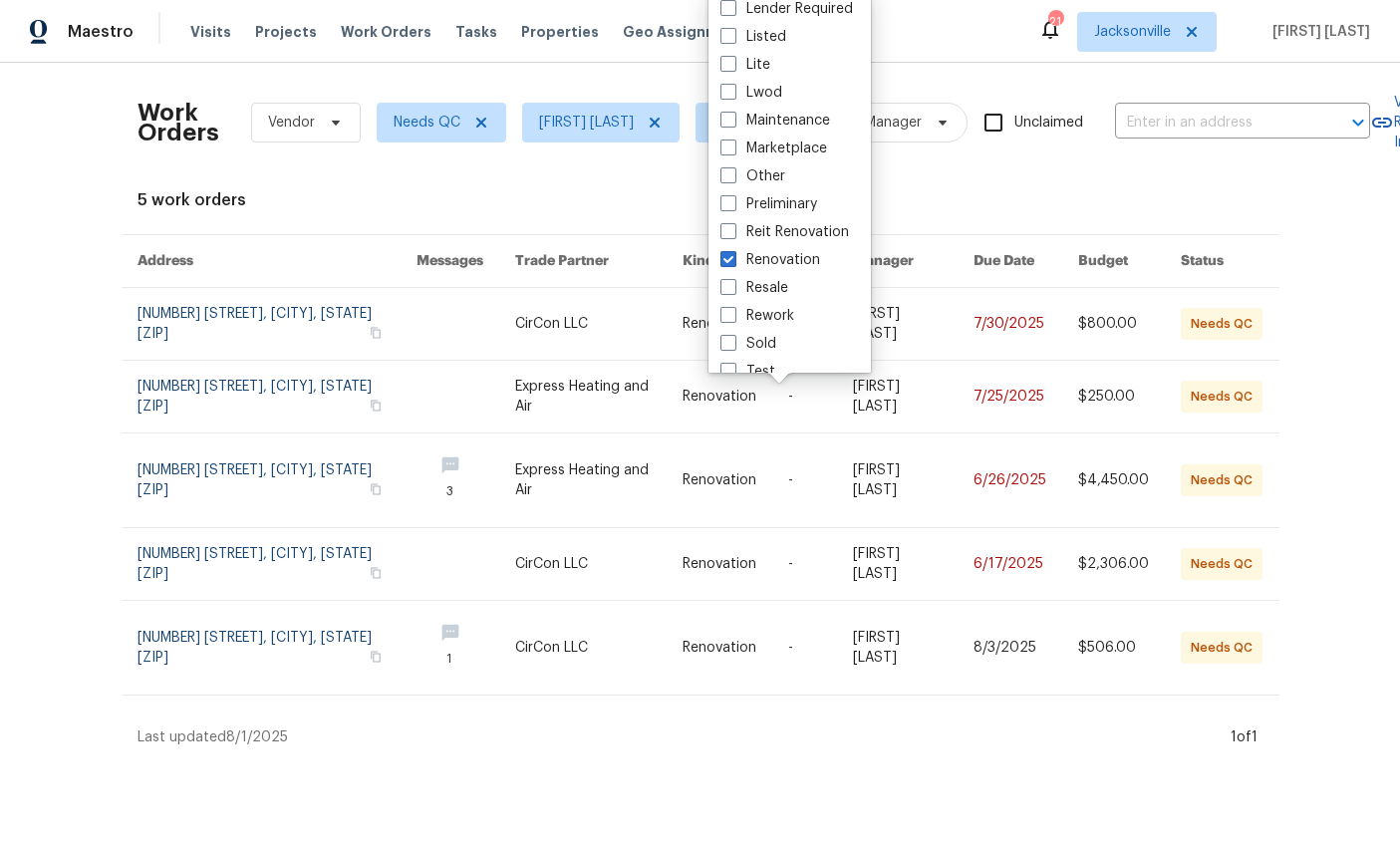 click on "Work Orders Vendor Needs QC William Sparks Renovation Manager Unclaimed ​ View Reno Index 5 work orders Address Messages Trade Partner Kind HPM Manager Due Date Budget Status 12882 Biggin Church Rd S, Jacksonville, FL   32224 CirCon LLC Renovation - William Sparks 7/30/2025 $800.00 Needs QC 3355 Millcrest Dr, Jacksonville, FL   32277 Express Heating and Air Renovation - William Sparks 7/25/2025 $250.00 Needs QC 12882 Biggin Church Rd S, Jacksonville, FL   32224 3 Express Heating and Air Renovation - William Sparks 6/26/2025 $4,450.00 Needs QC 12882 Biggin Church Rd S, Jacksonville, FL   32224 CirCon LLC Renovation - William Sparks 6/17/2025 $2,306.00 Needs QC 12882 Biggin Church Rd S, Jacksonville, FL   32224 1 CirCon LLC Renovation - William Sparks 8/3/2025 $506.00 Needs QC Last updated  8/1/2025 1  of  1" at bounding box center [700, 413] 